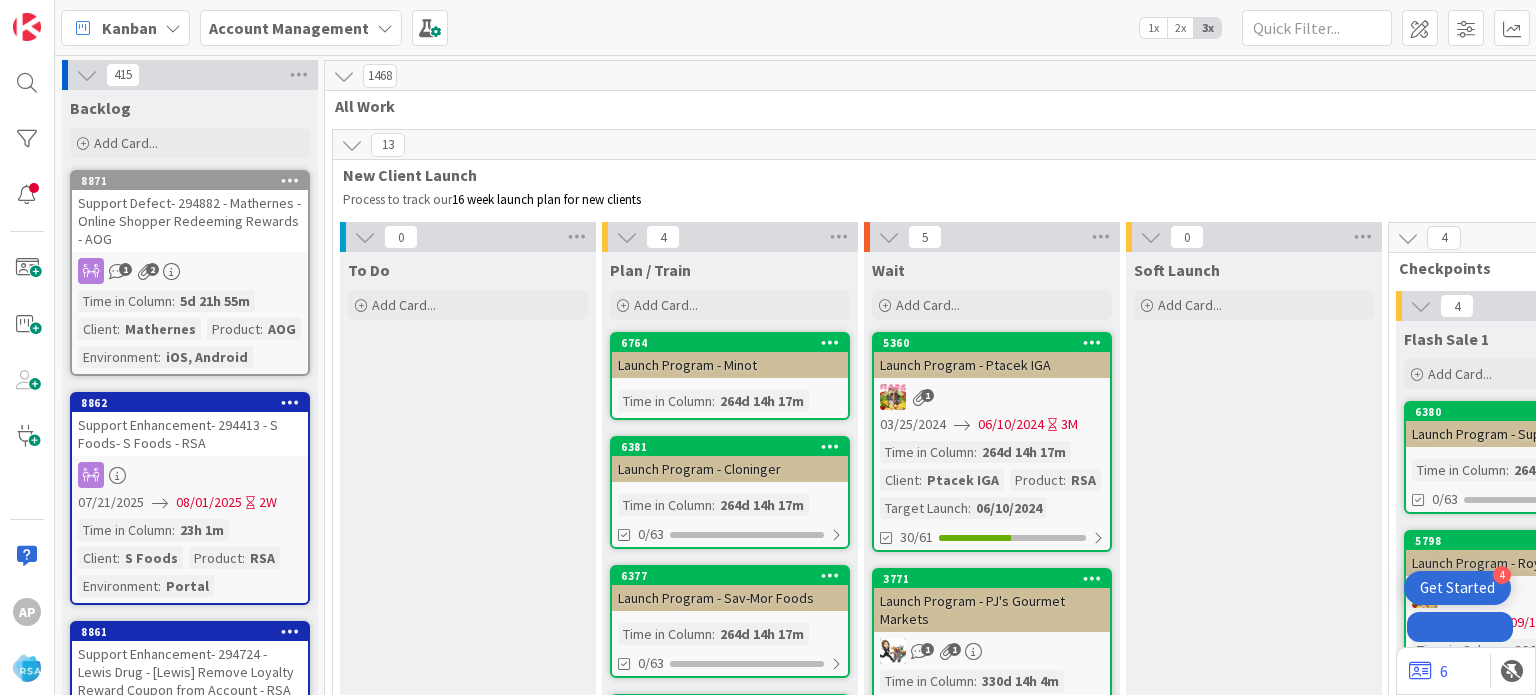 click on "Not Set" at bounding box center (493, 3066) 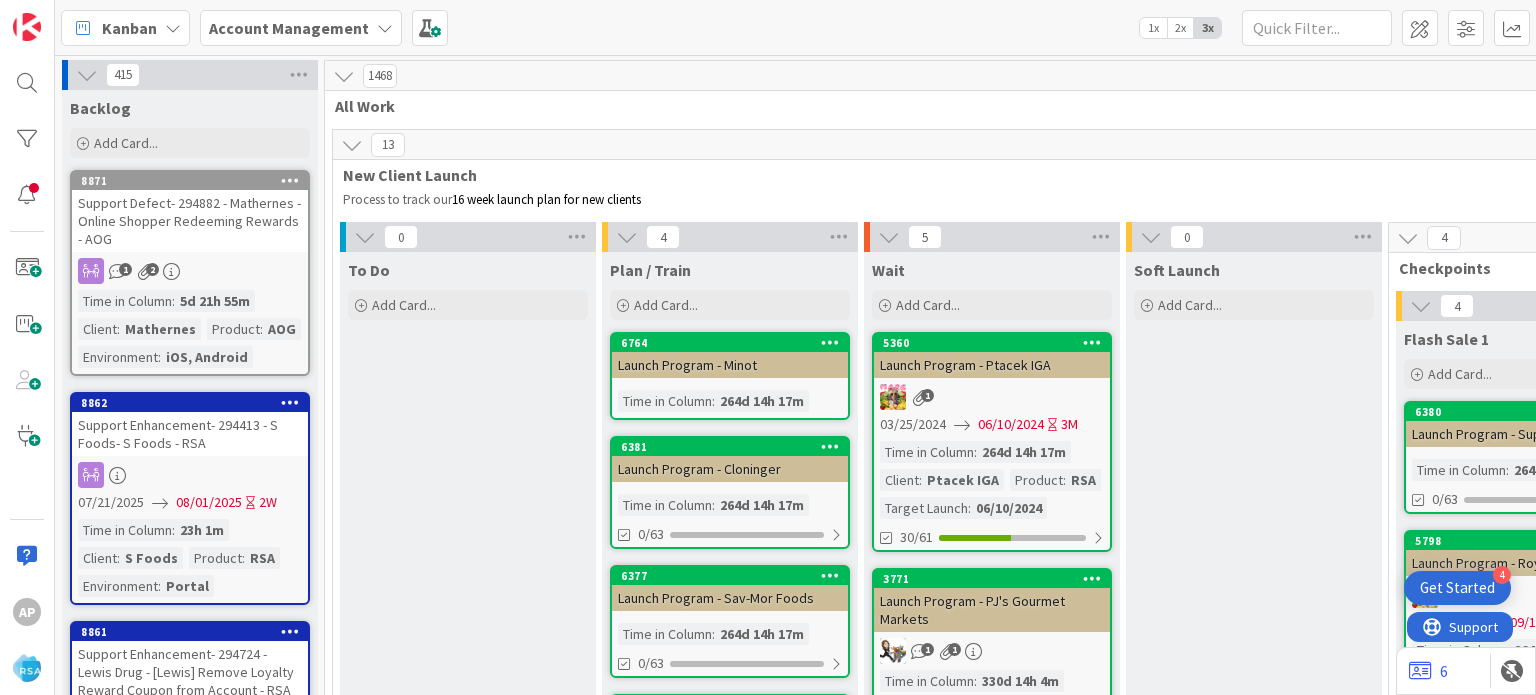 scroll, scrollTop: 0, scrollLeft: 0, axis: both 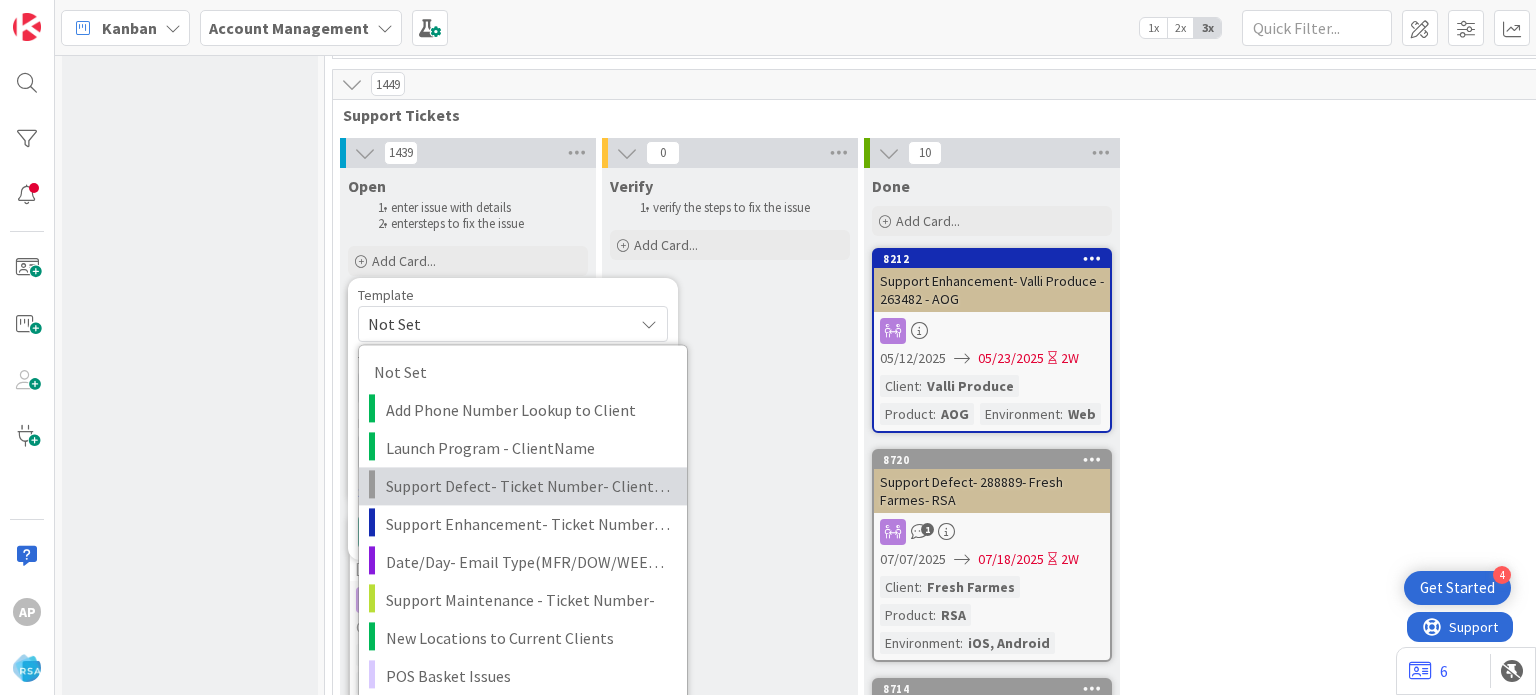 click on "Support Defect- Ticket Number- Client Name- Product Name" at bounding box center [529, 487] 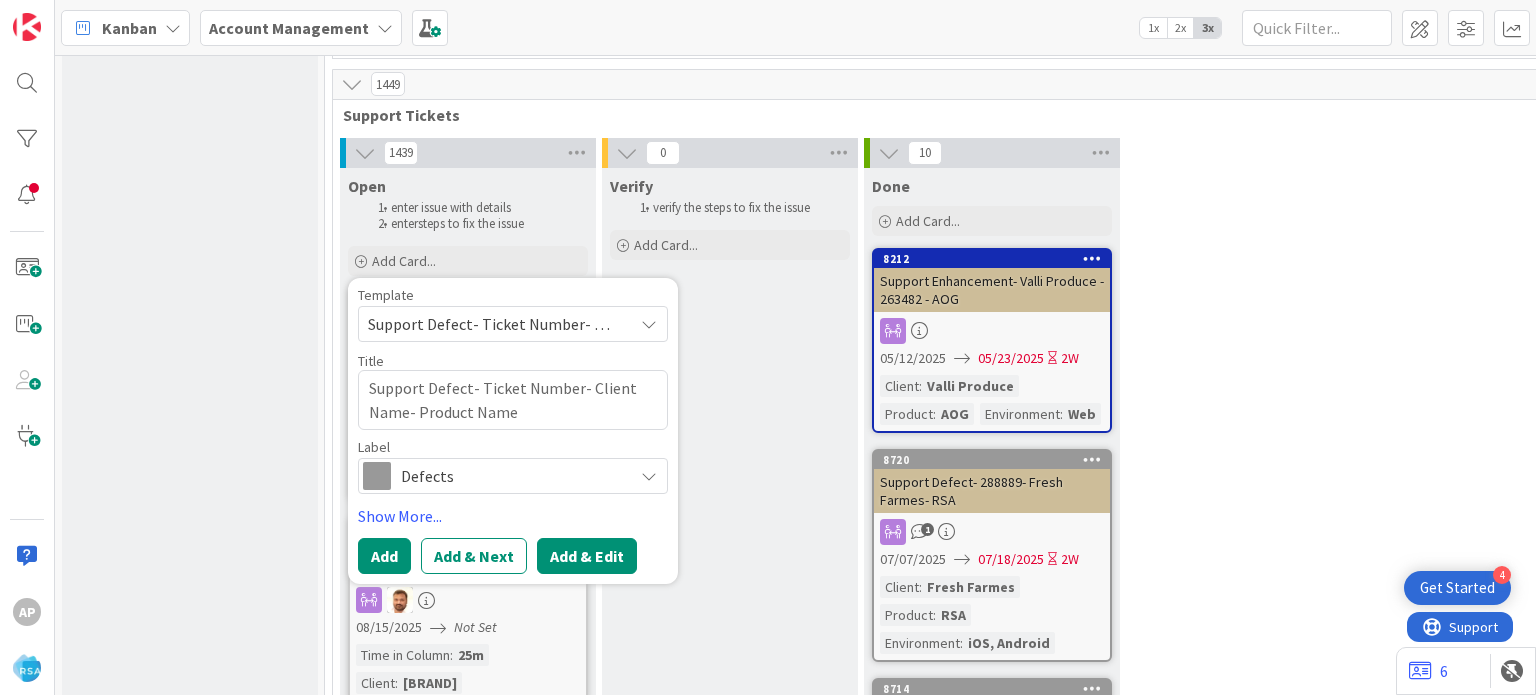click on "Add & Edit" at bounding box center (587, 556) 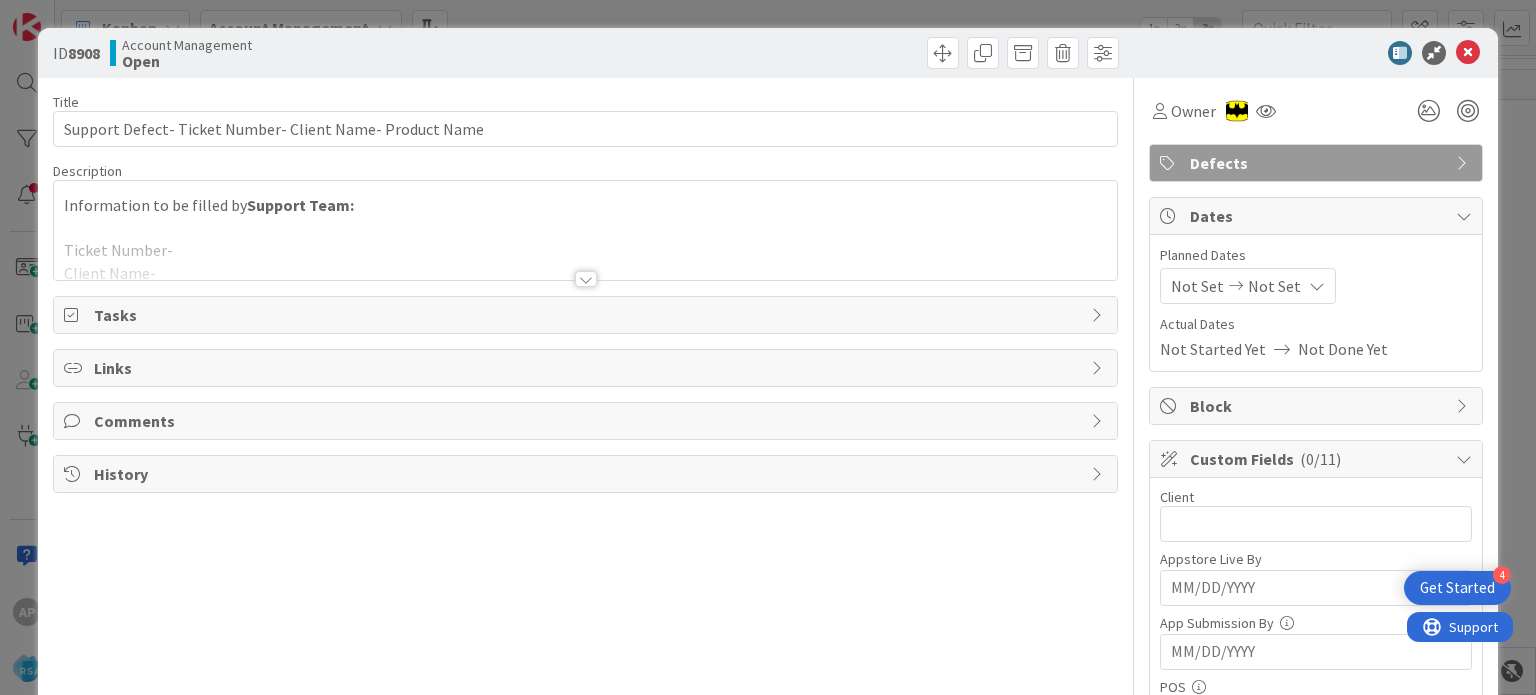 scroll, scrollTop: 0, scrollLeft: 0, axis: both 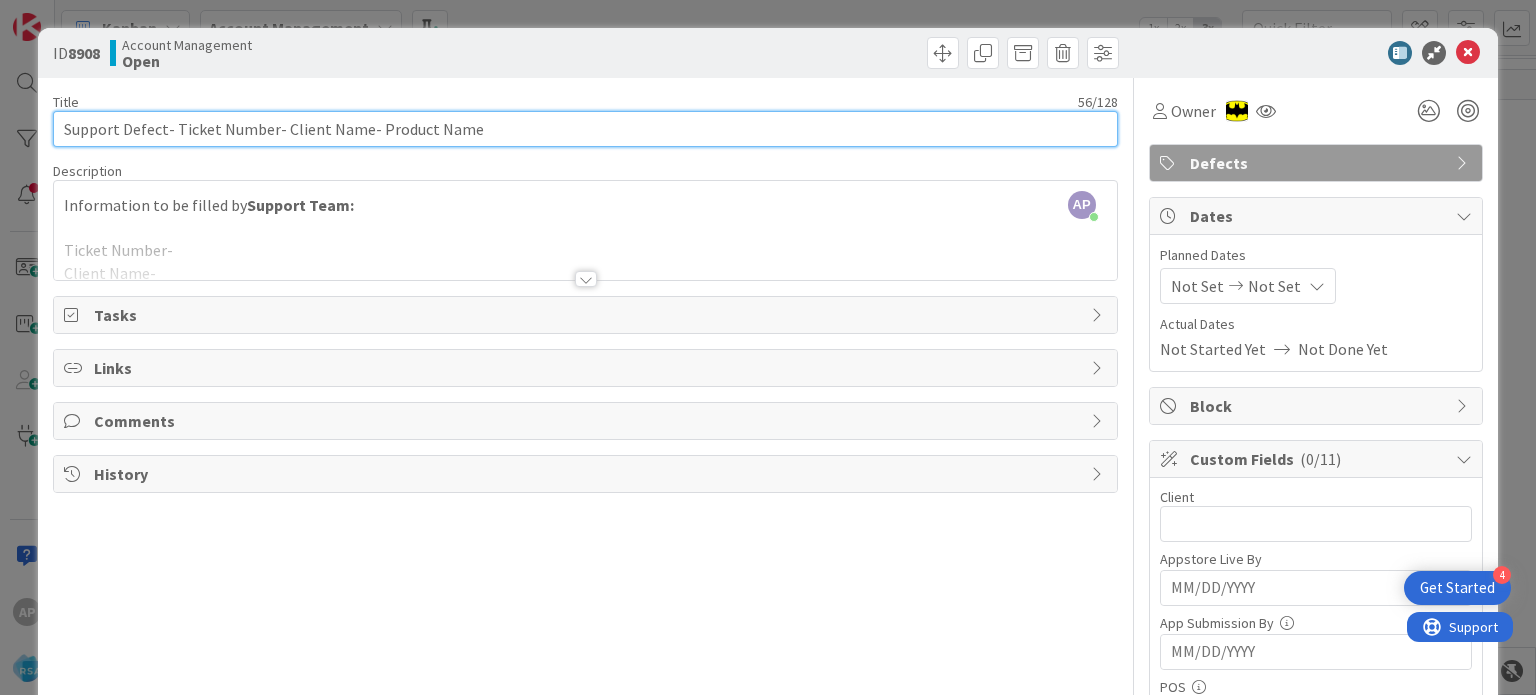 click on "Support Defect- Ticket Number- Client Name- Product Name" at bounding box center (585, 129) 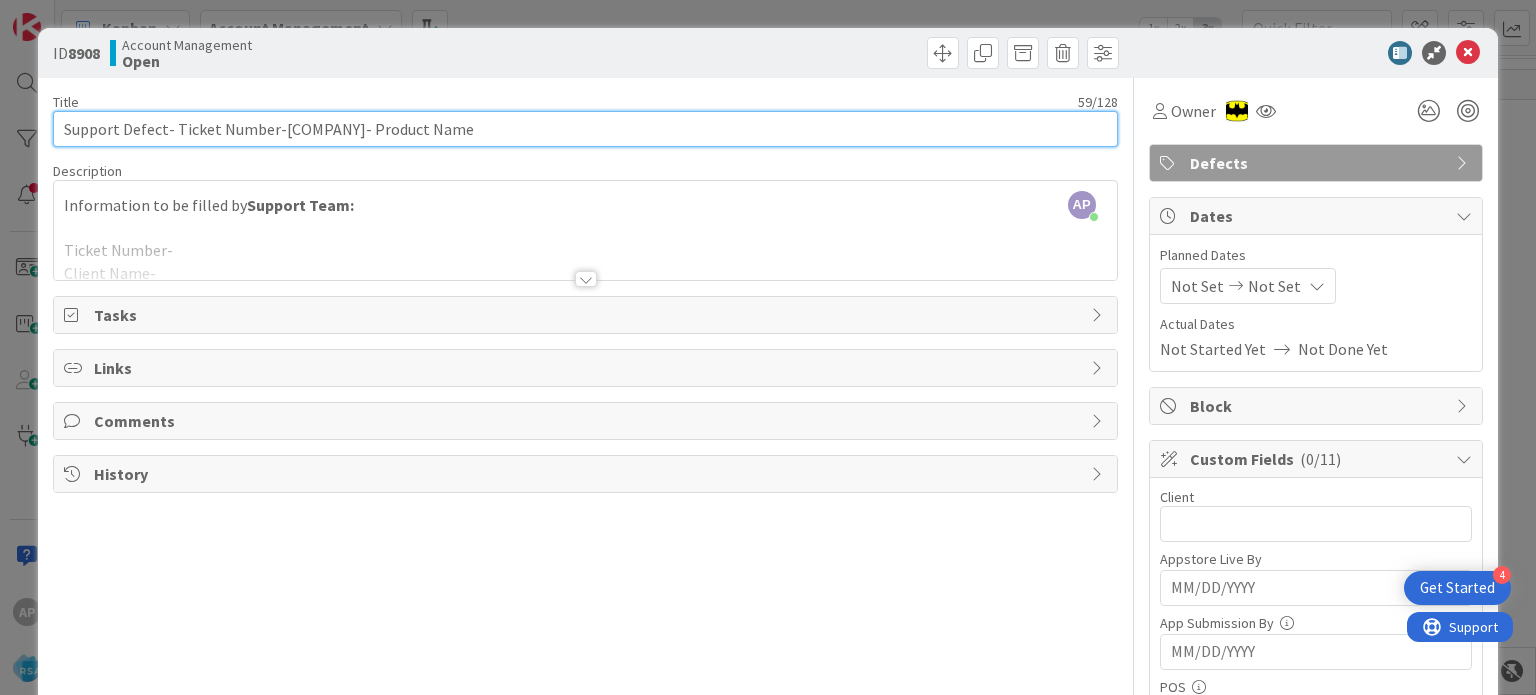 drag, startPoint x: 404, startPoint y: 126, endPoint x: 505, endPoint y: 131, distance: 101.12369 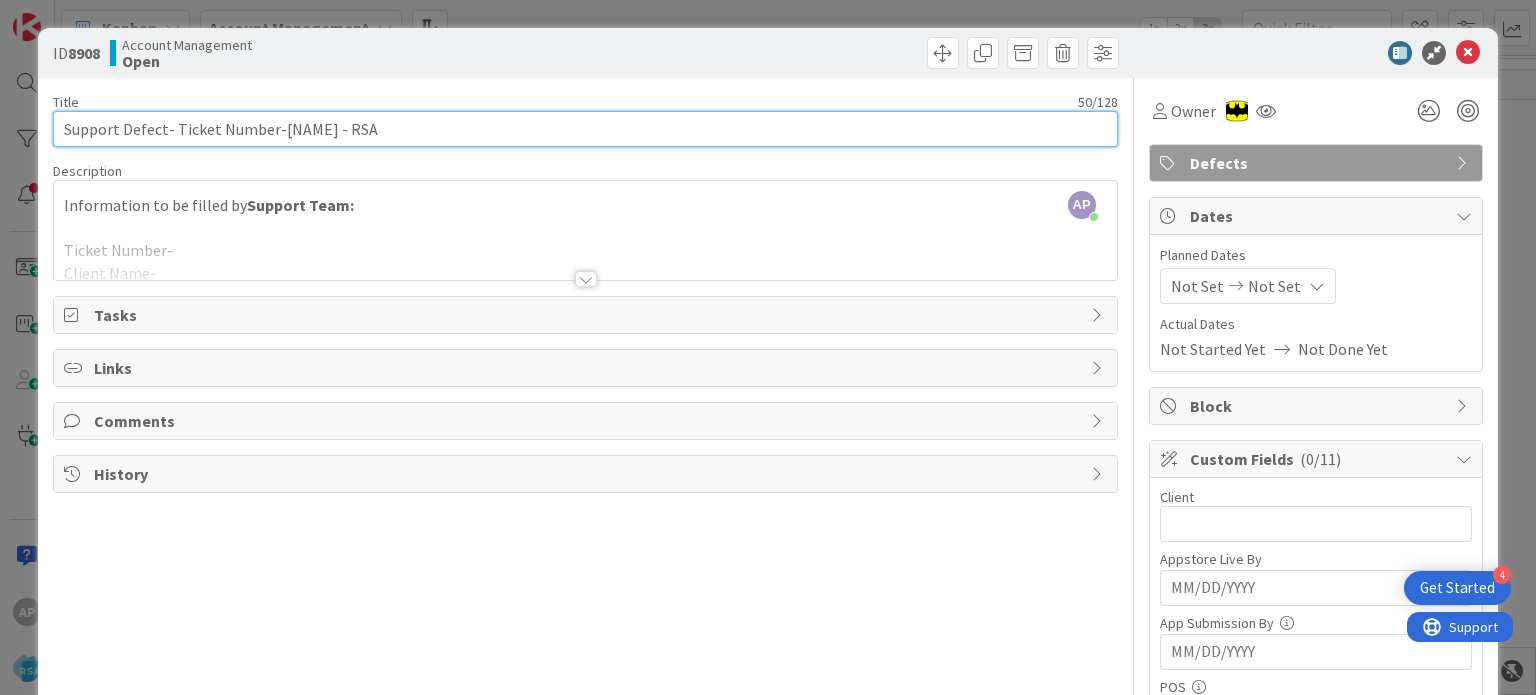 drag, startPoint x: 174, startPoint y: 131, endPoint x: 270, endPoint y: 128, distance: 96.04687 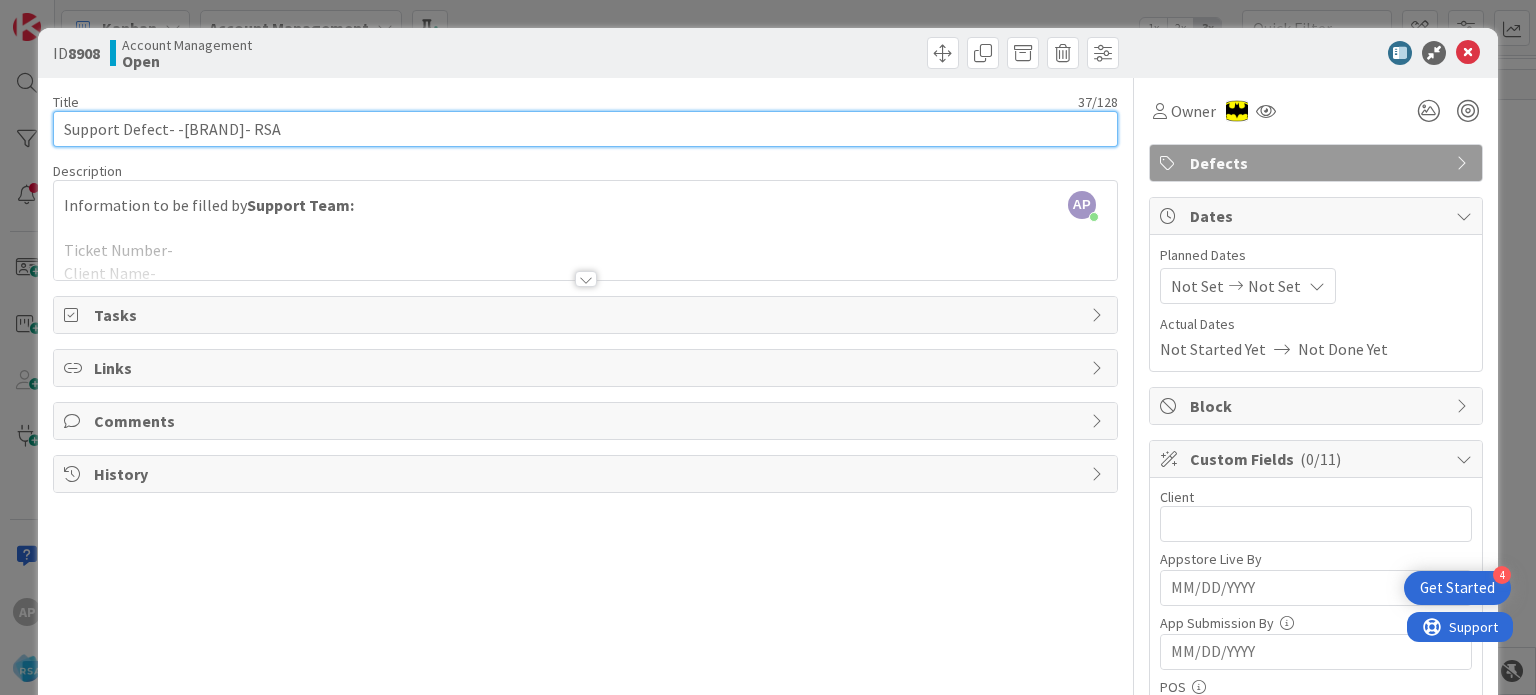 paste on "[COLOR]" 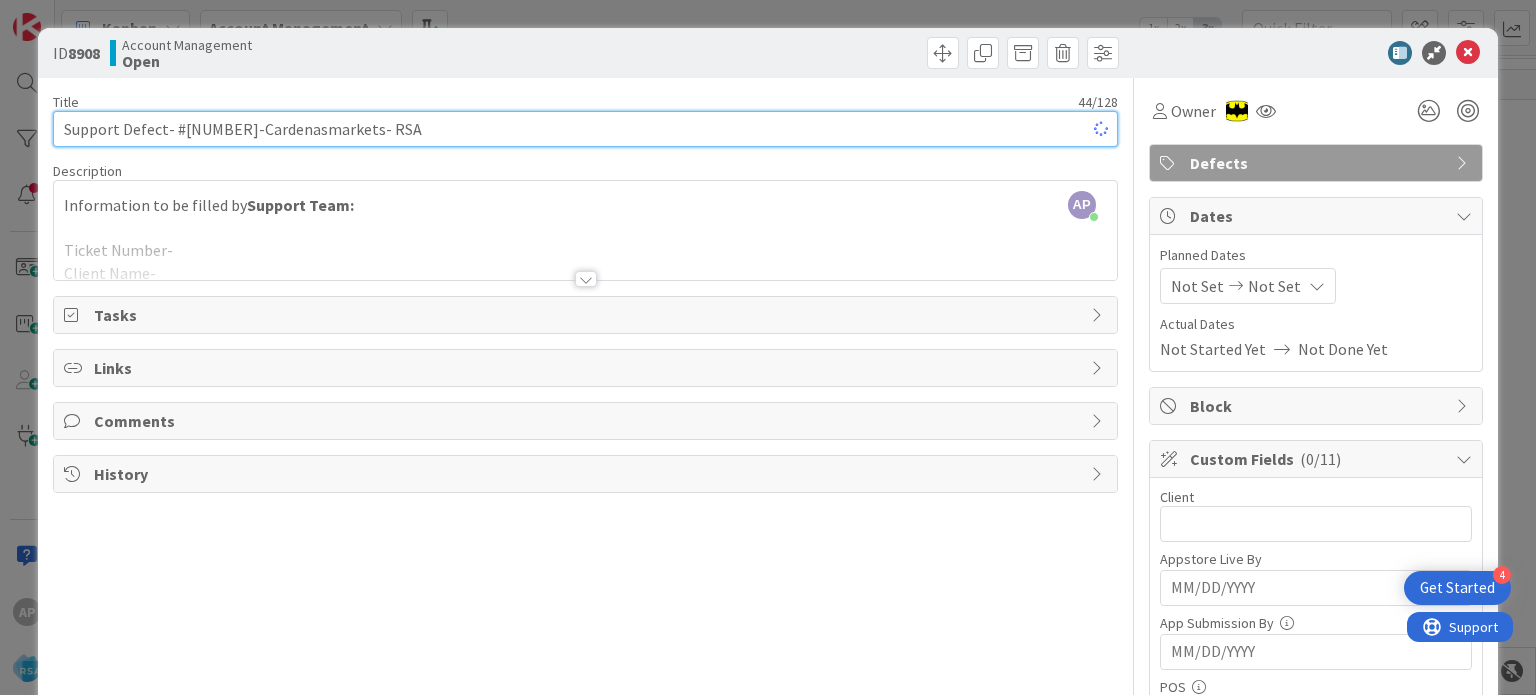 click on "Support Defect- #[NUMBER]-Cardenasmarkets- RSA" at bounding box center [585, 129] 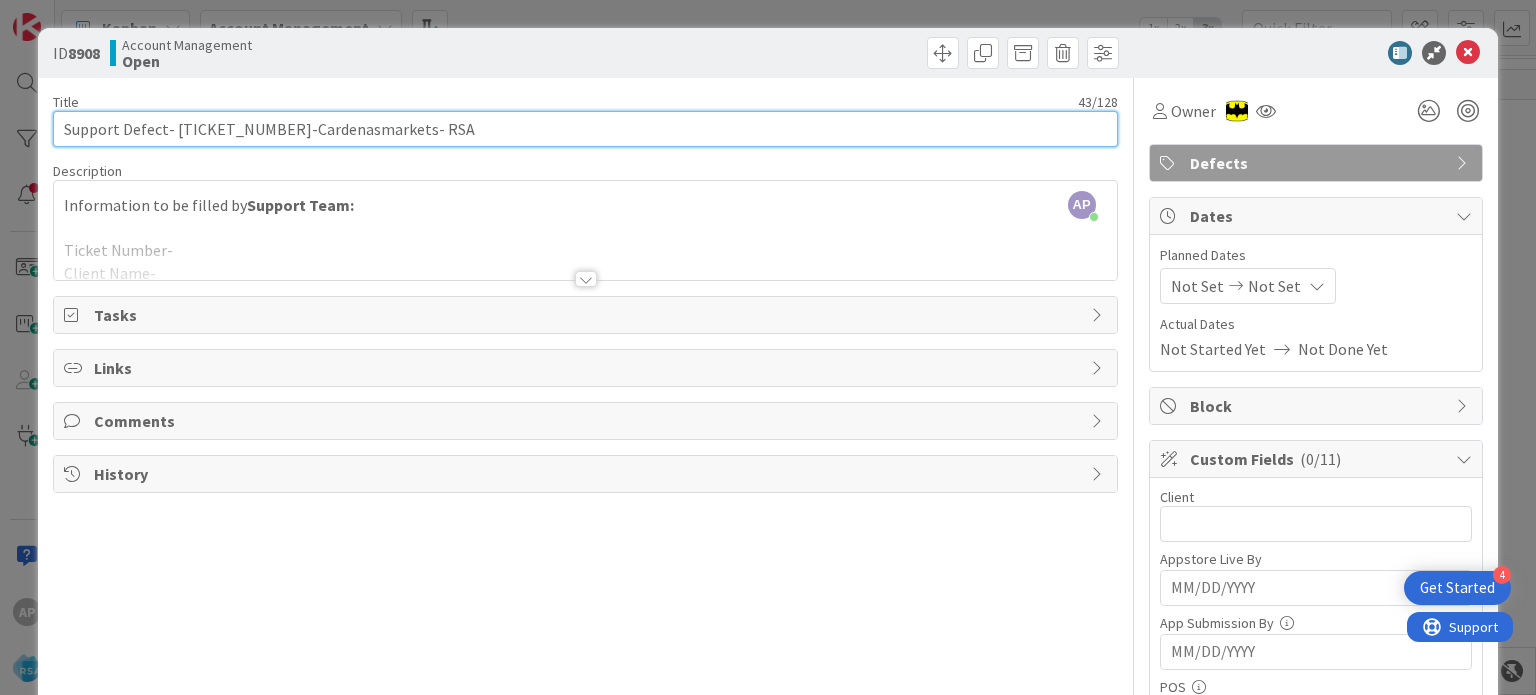 type on "Support Defect- [TICKET_NUMBER]-Cardenasmarkets- RSA" 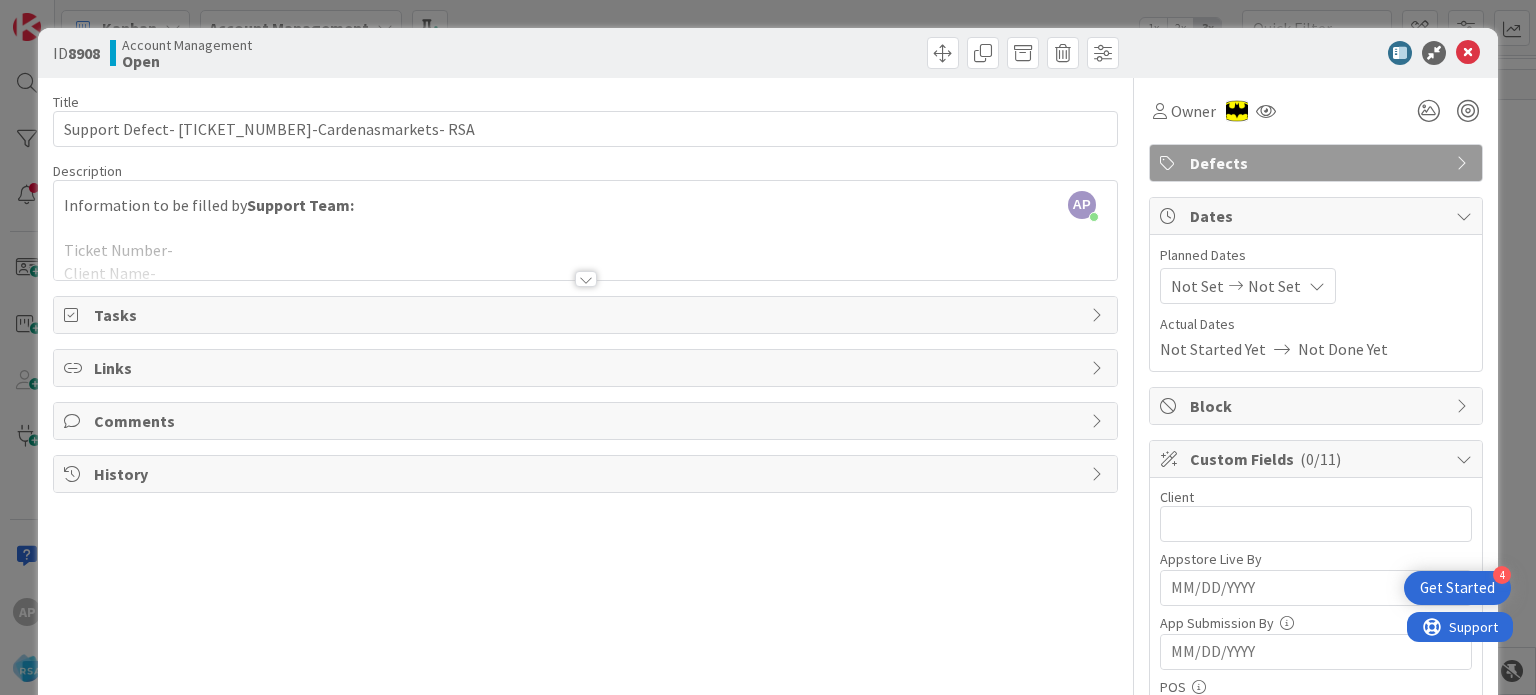 click at bounding box center (585, 254) 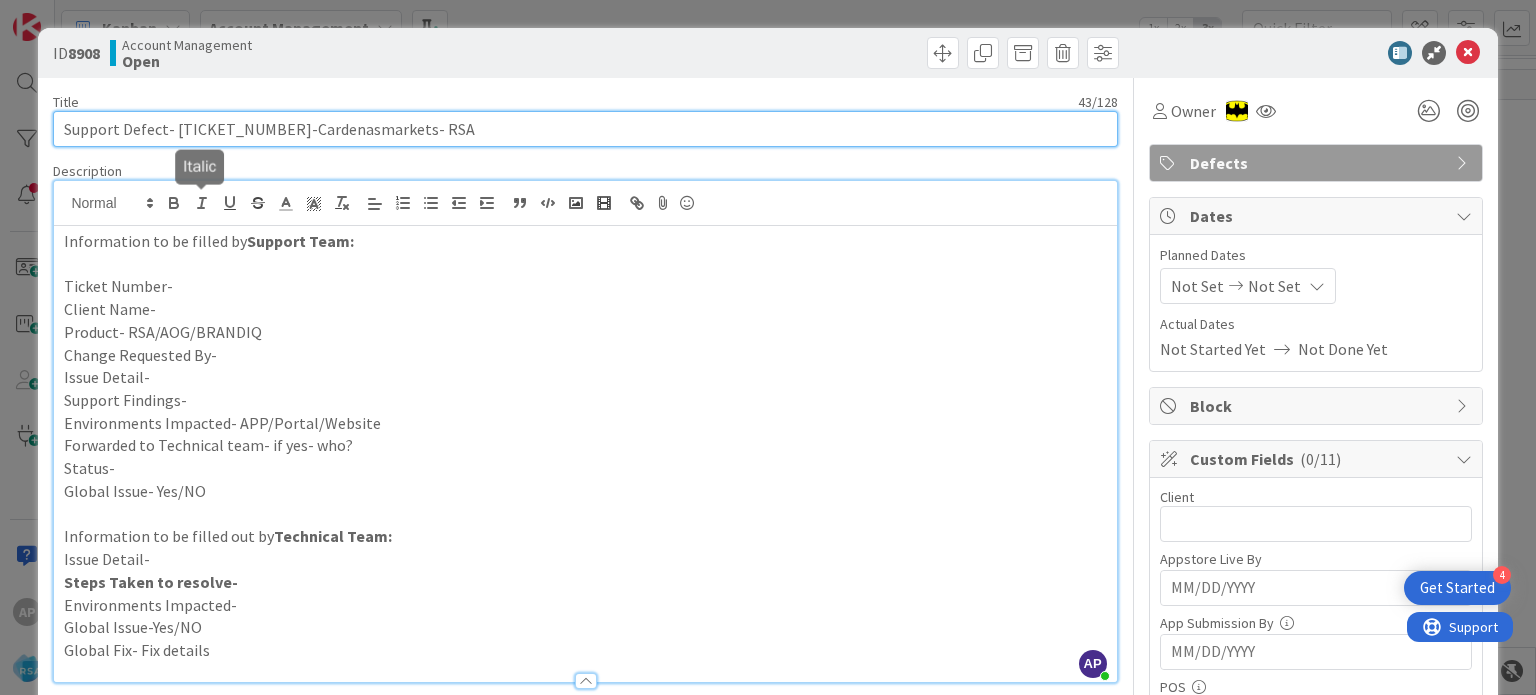 click on "Support Defect- [TICKET_NUMBER]-Cardenasmarkets- RSA" at bounding box center [585, 129] 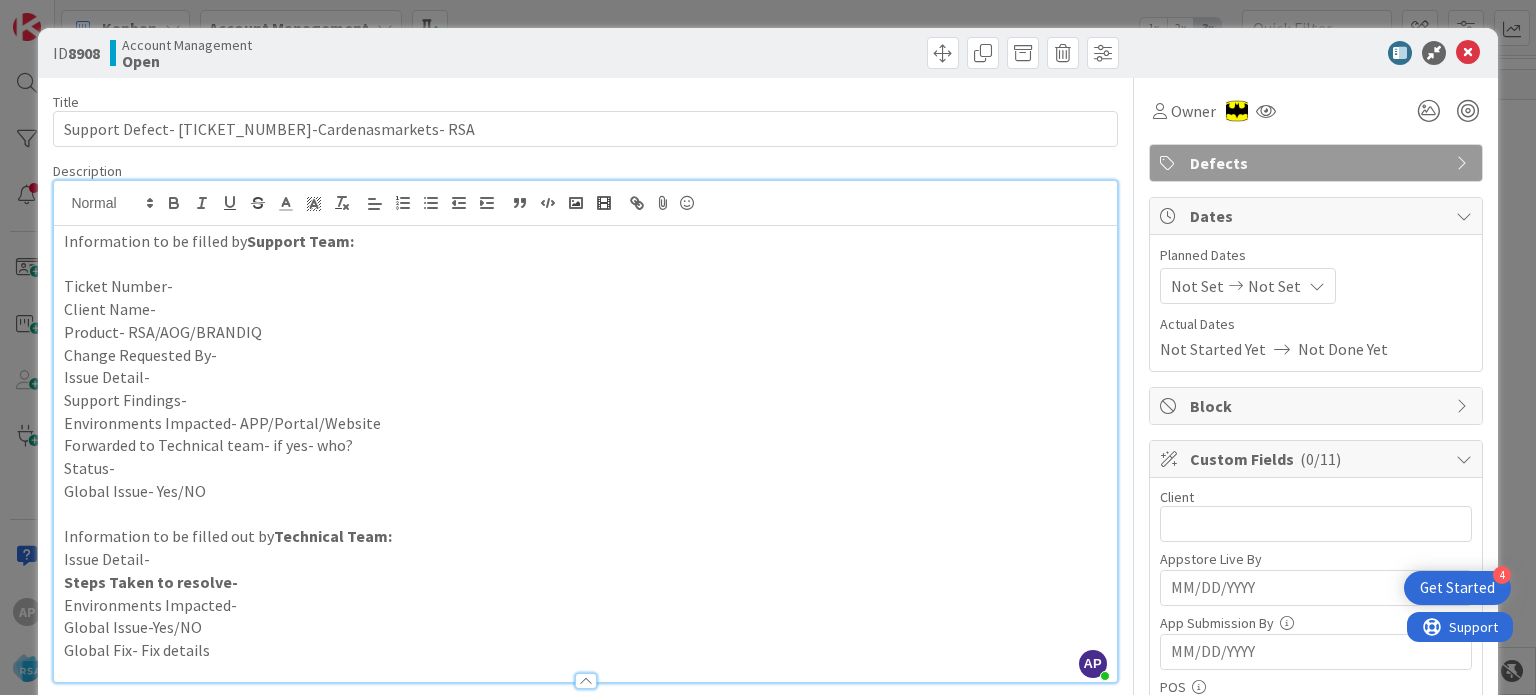 click on "Ticket Number-" at bounding box center [585, 286] 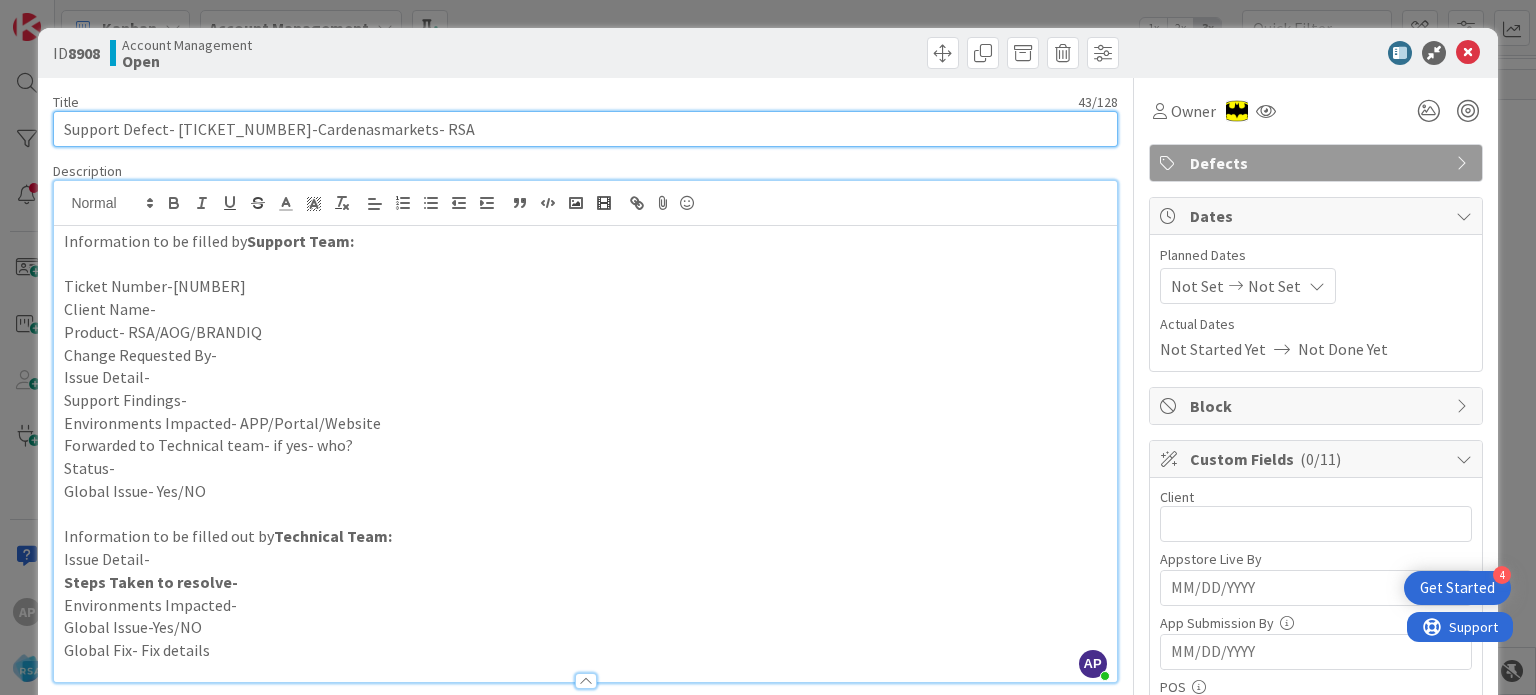 drag, startPoint x: 224, startPoint y: 128, endPoint x: 342, endPoint y: 143, distance: 118.94957 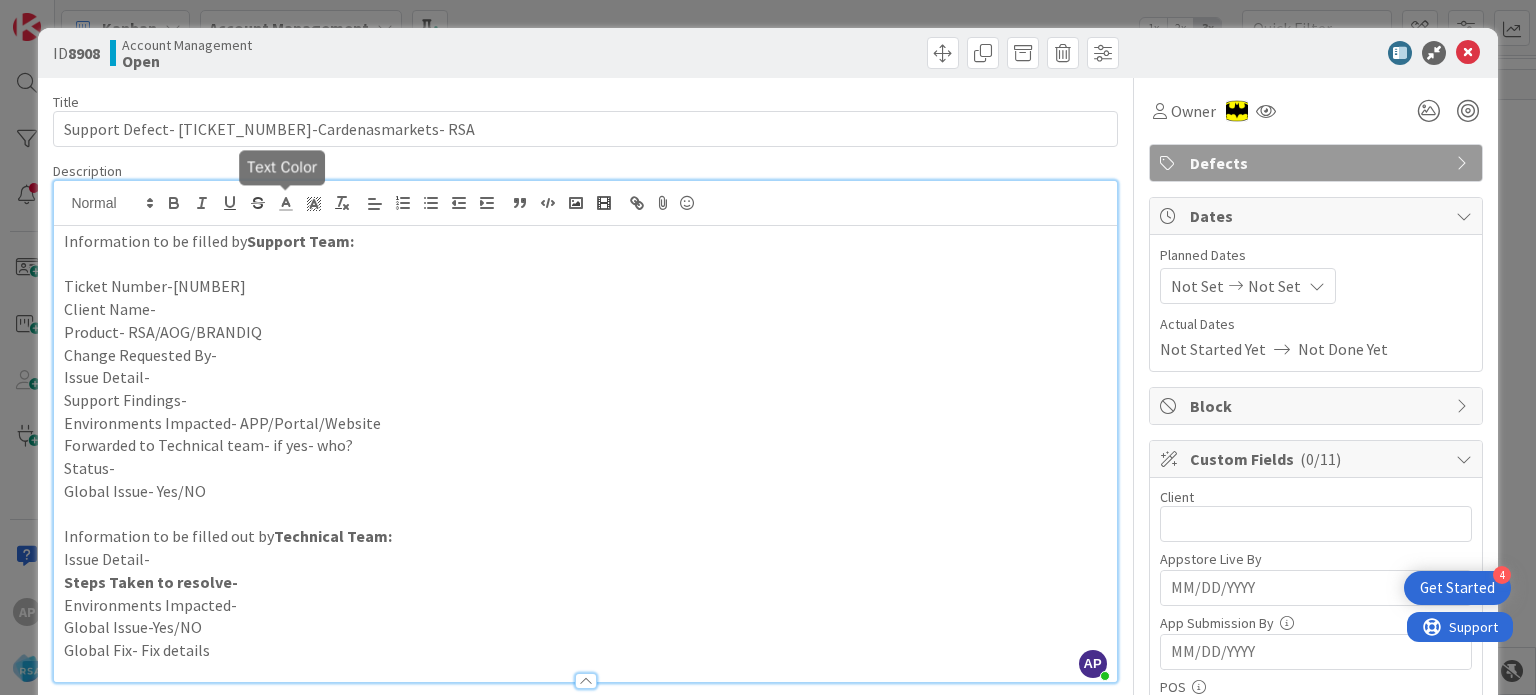 click on "Client Name-" at bounding box center (585, 309) 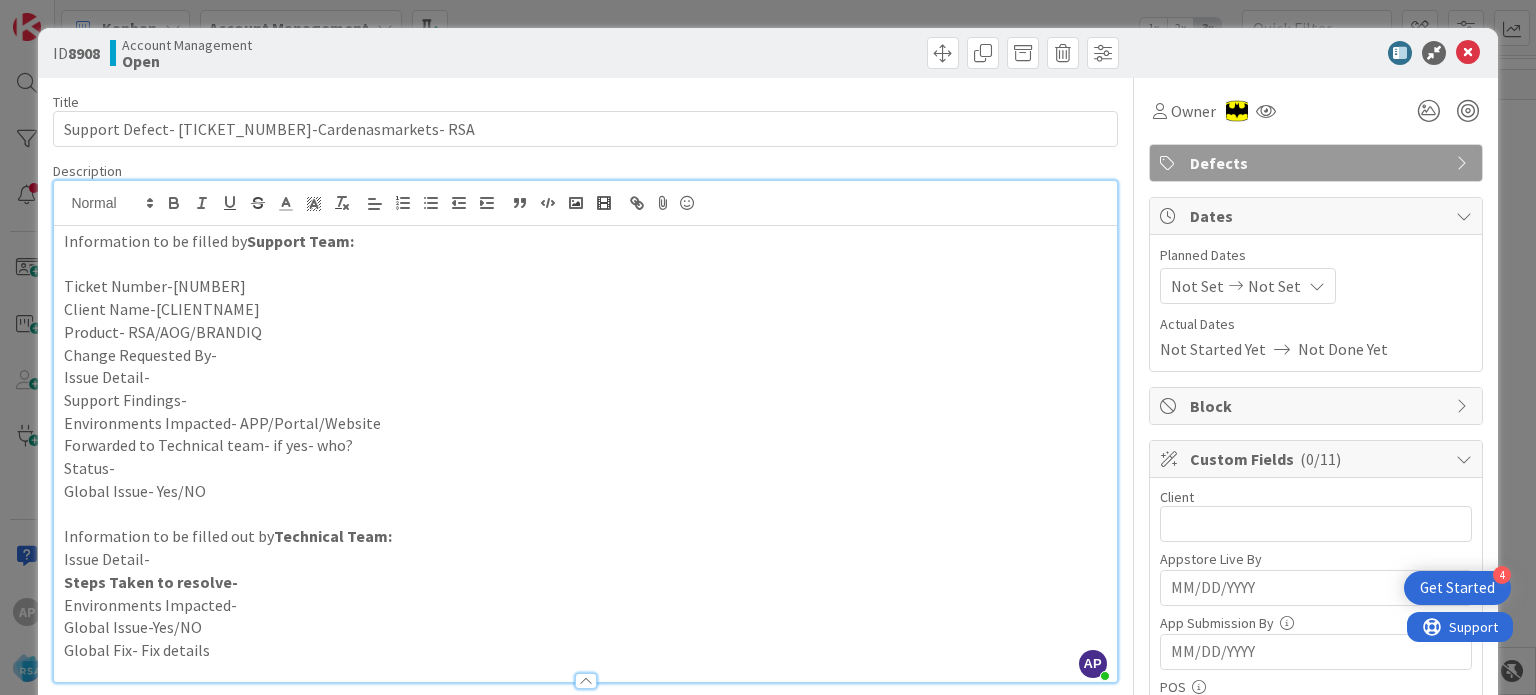click on "Product- RSA/AOG/BRANDIQ" at bounding box center [585, 332] 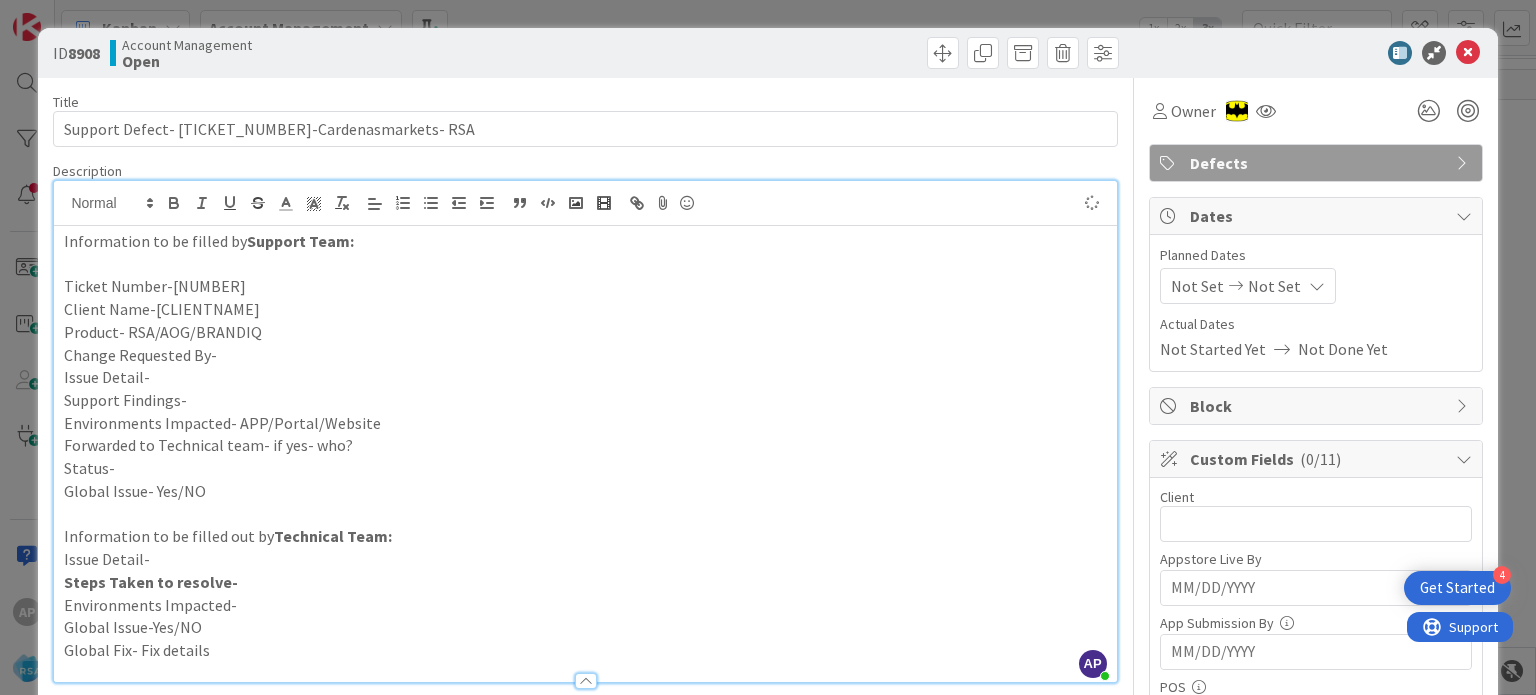 type 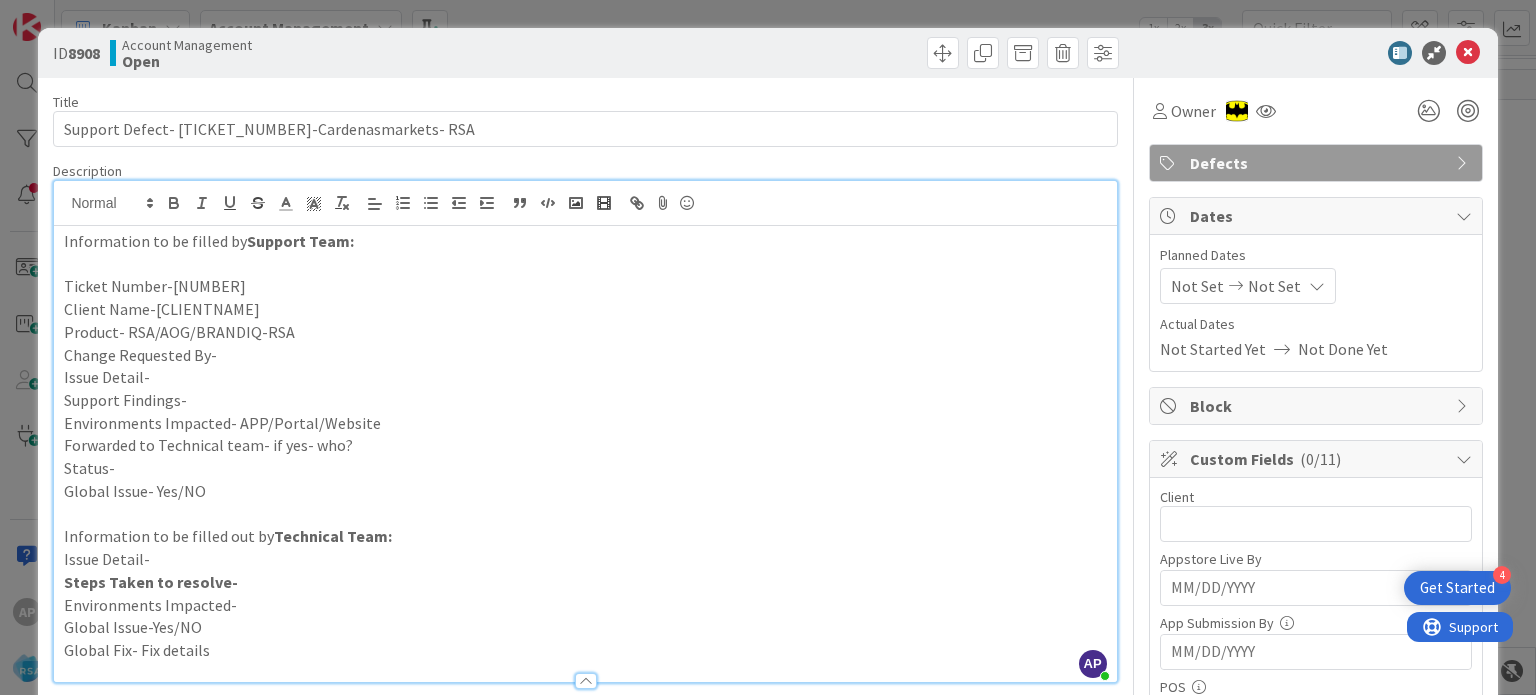 click on "Change Requested By-" at bounding box center [585, 355] 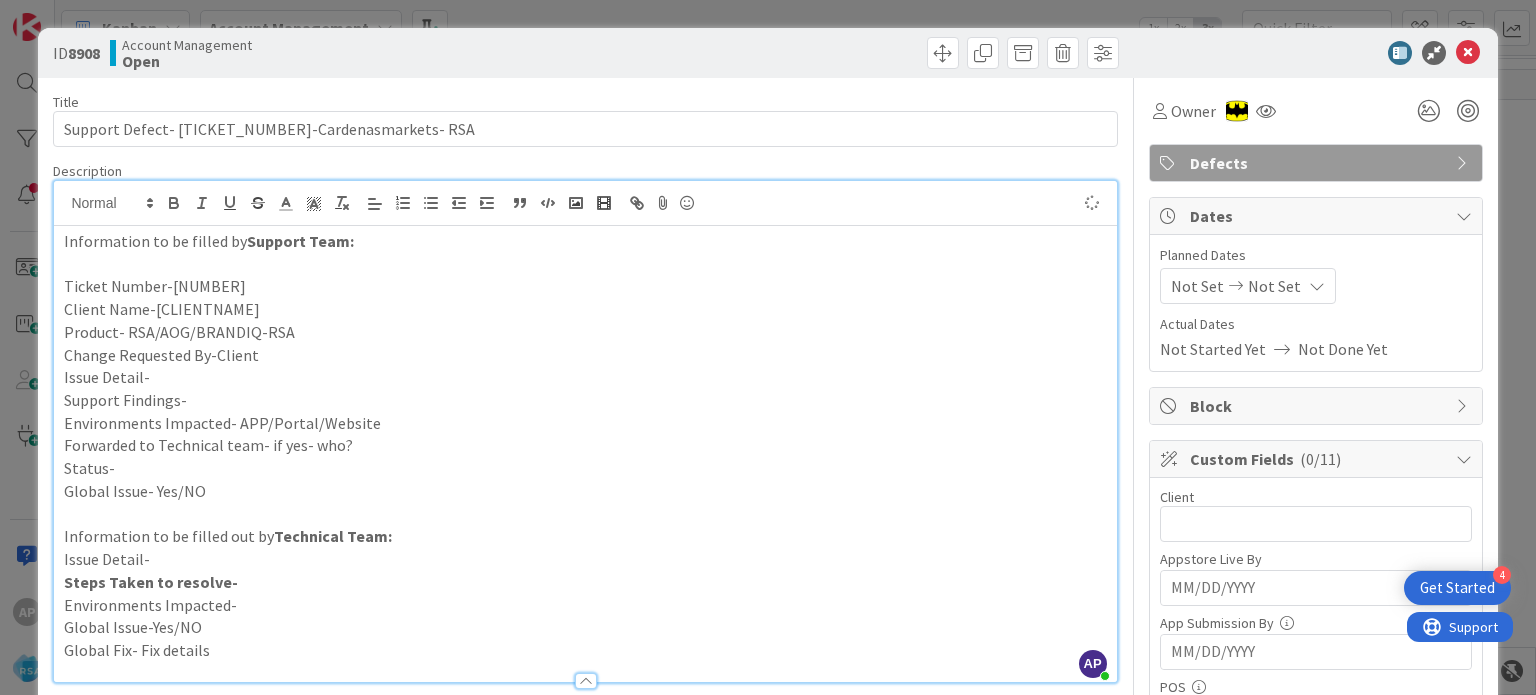 click on "Issue Detail-" at bounding box center [585, 377] 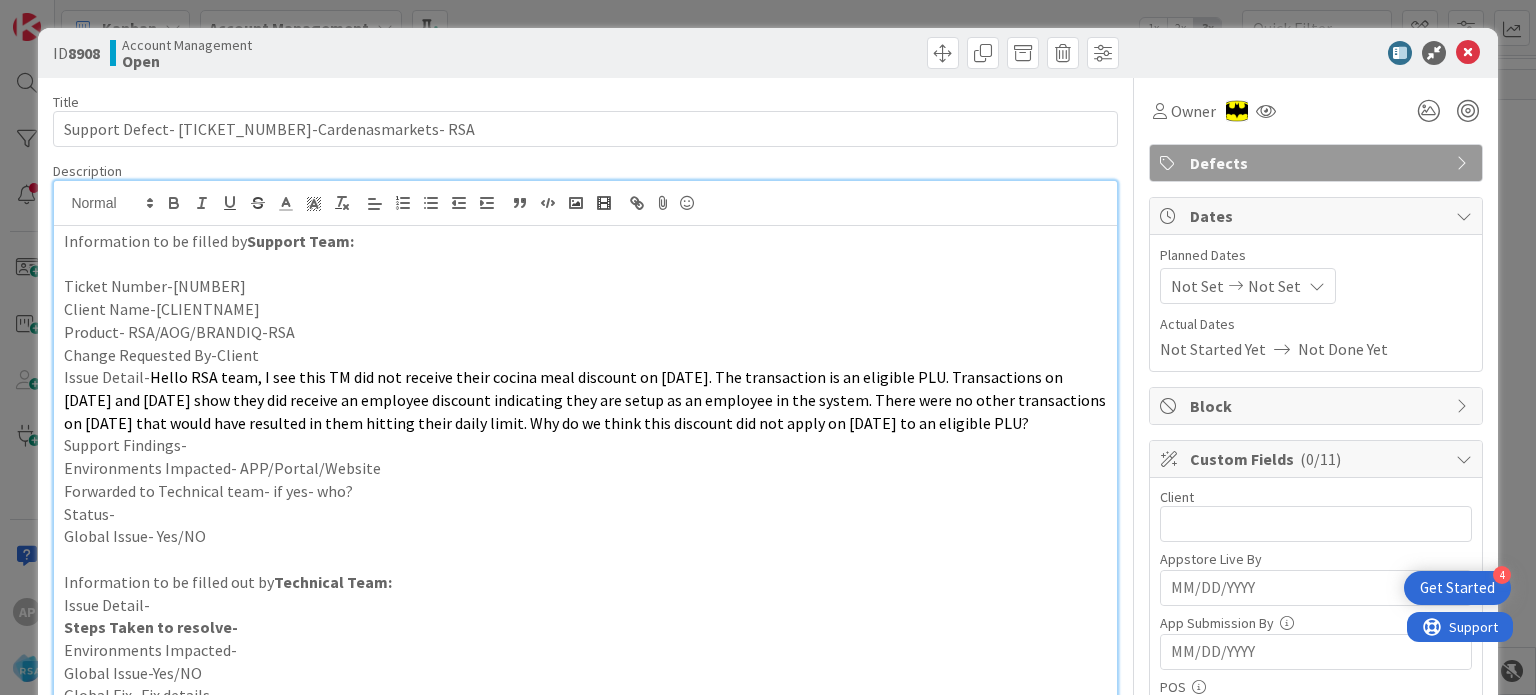 click on "Support Findings-" at bounding box center [585, 445] 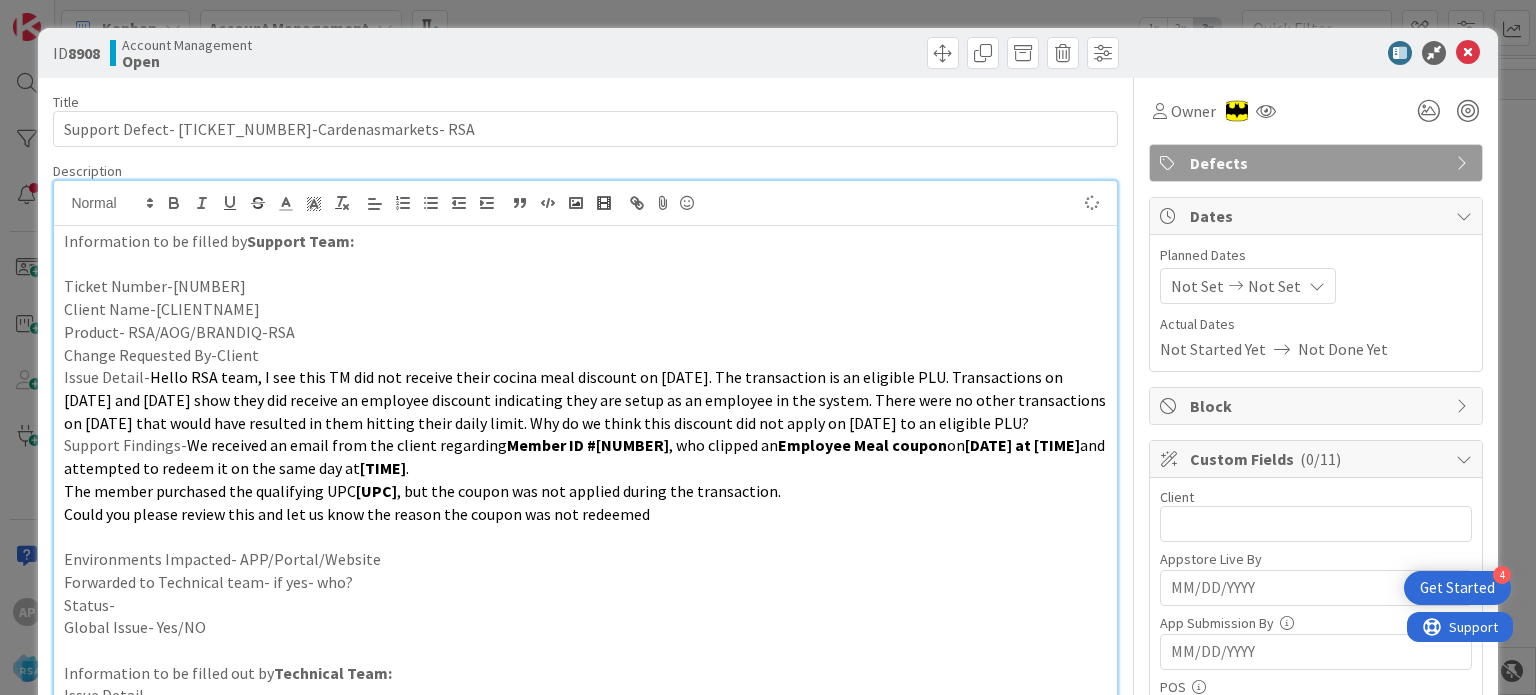 click on "Environments Impacted- APP/Portal/Website" at bounding box center [585, 559] 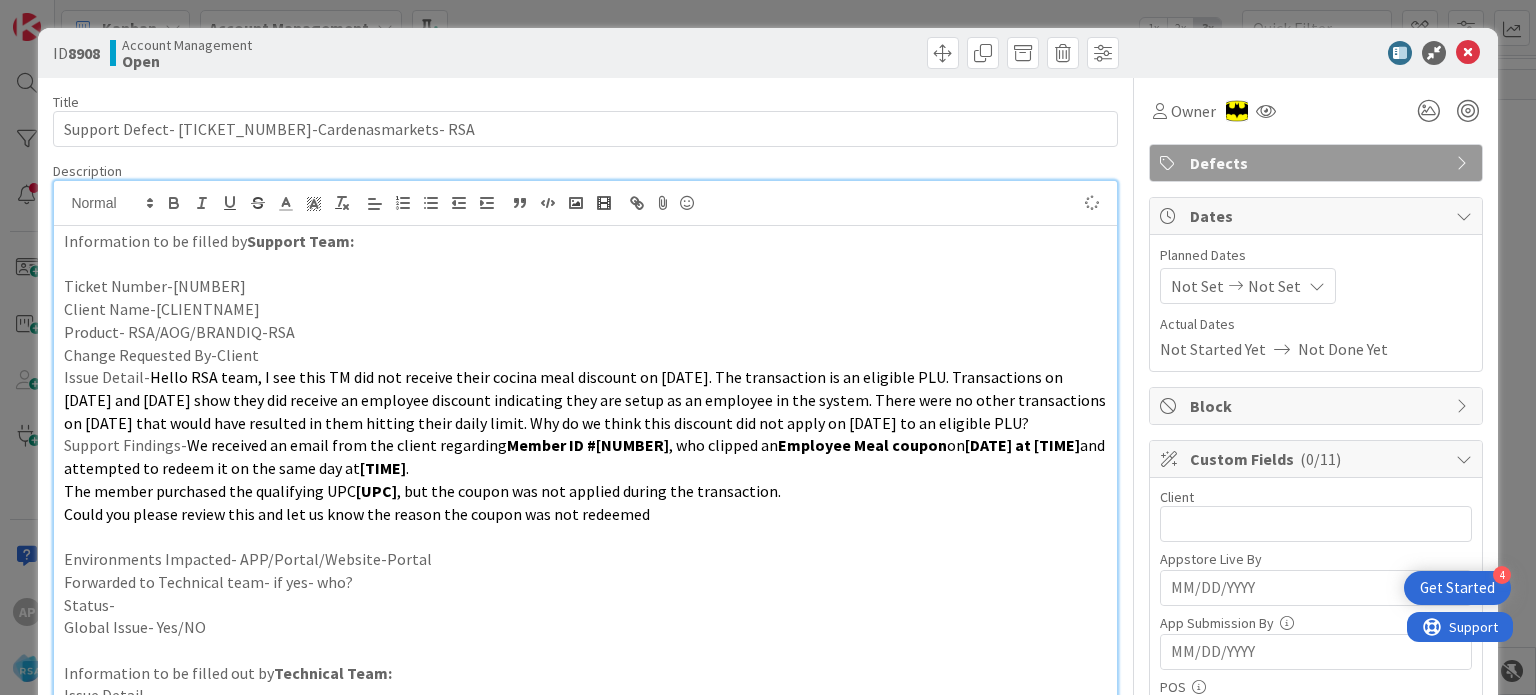 click on "Forwarded to Technical team- if yes- who?" at bounding box center (585, 582) 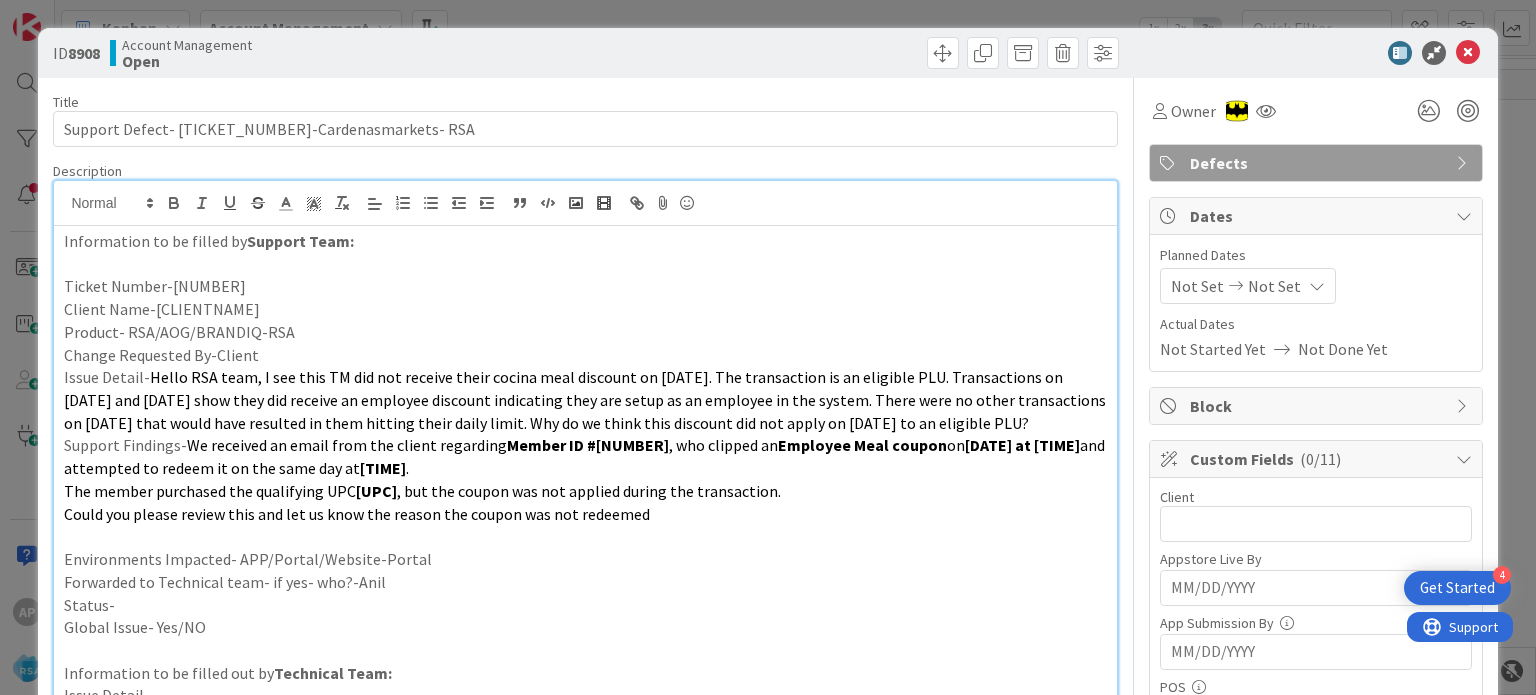 click on "Status-" at bounding box center (585, 605) 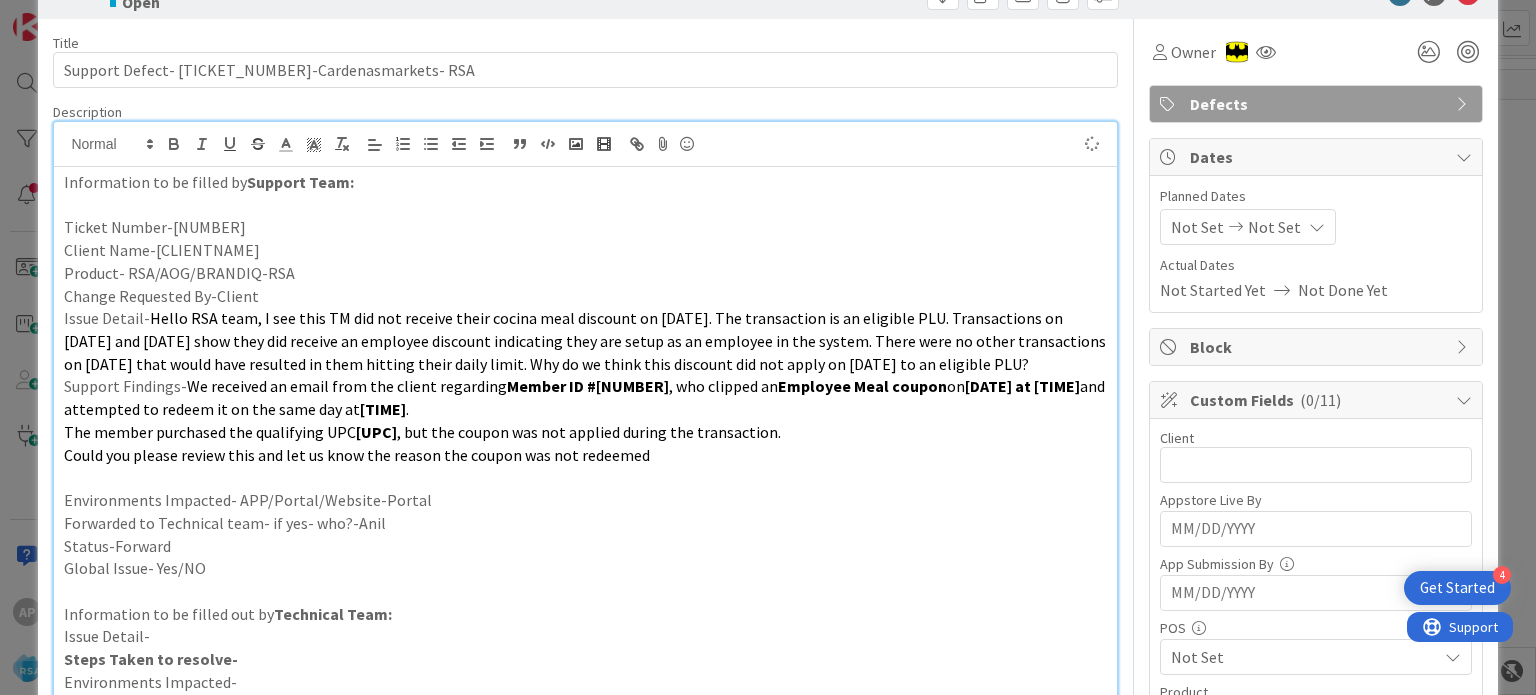 scroll, scrollTop: 52, scrollLeft: 0, axis: vertical 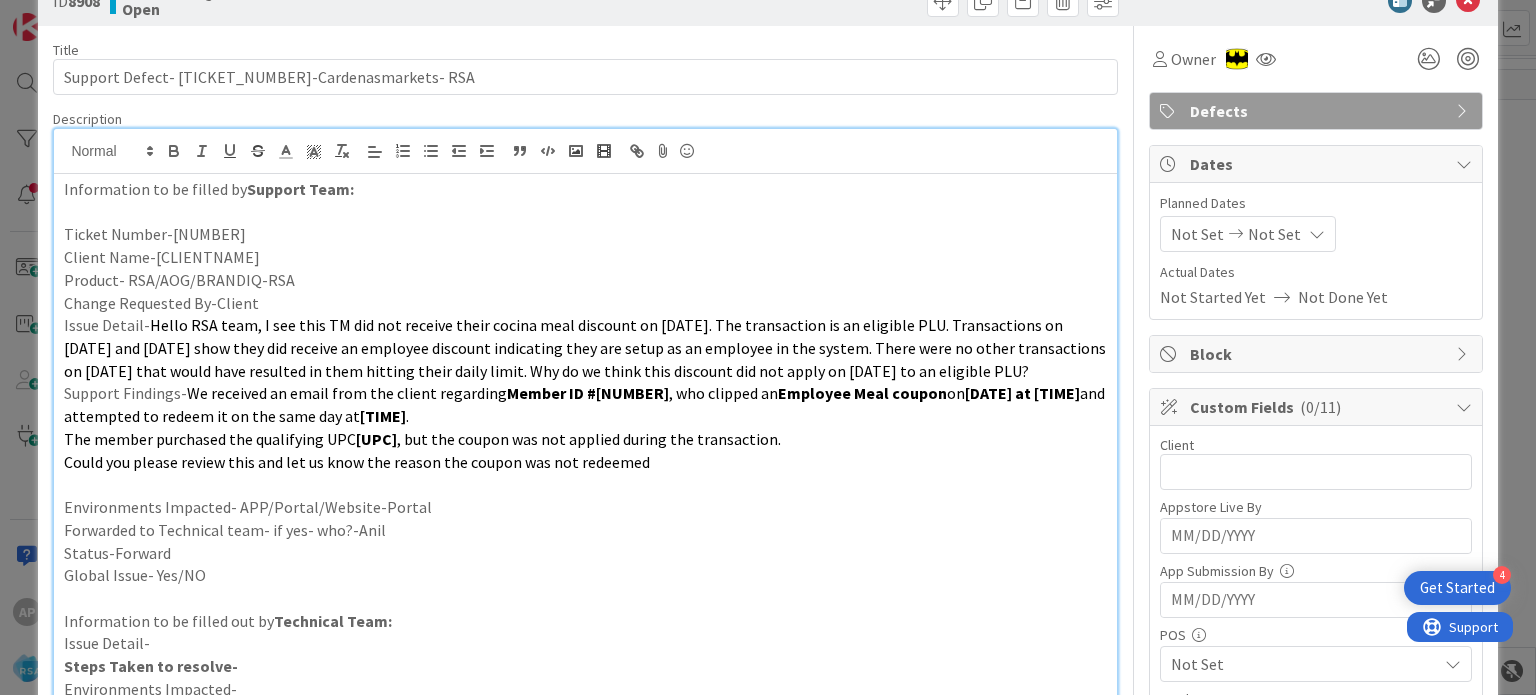 click on "Not Set" at bounding box center [1197, 234] 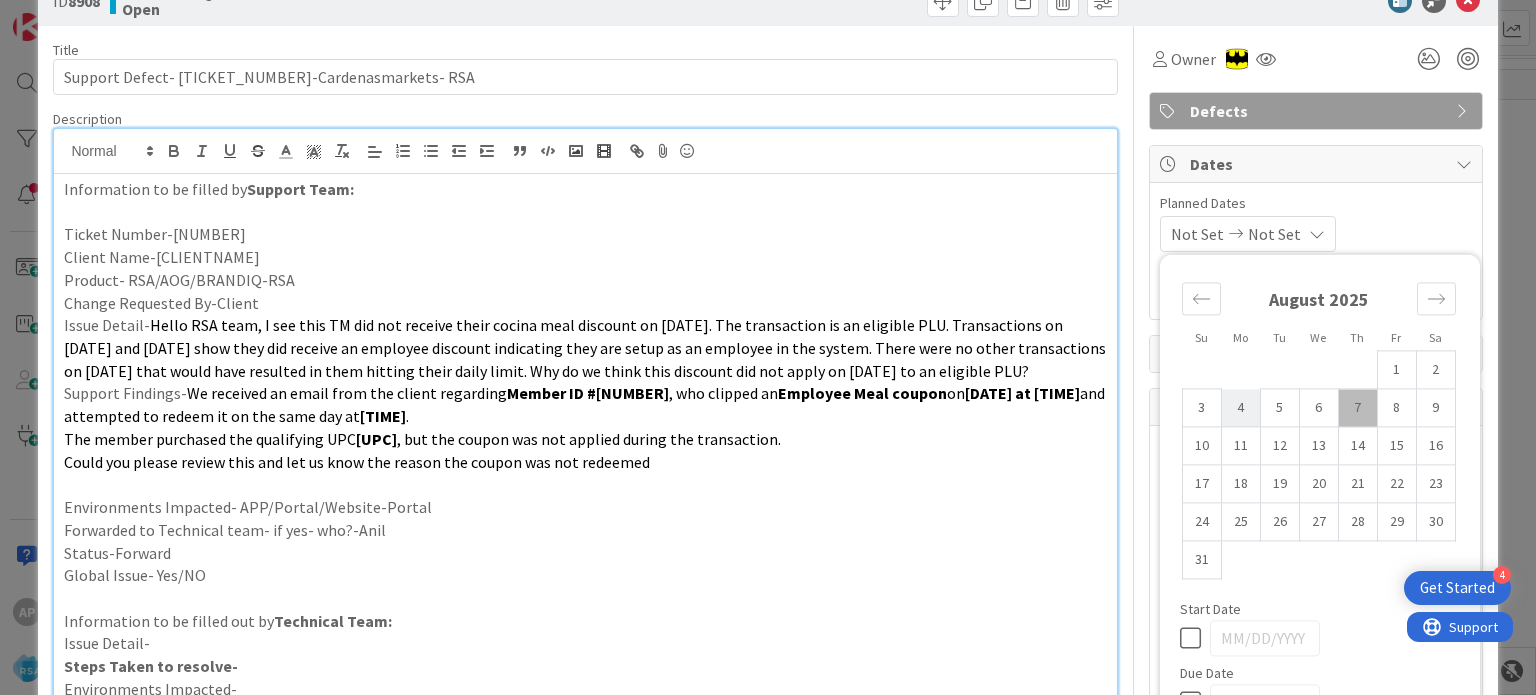 click on "4" at bounding box center (1240, 408) 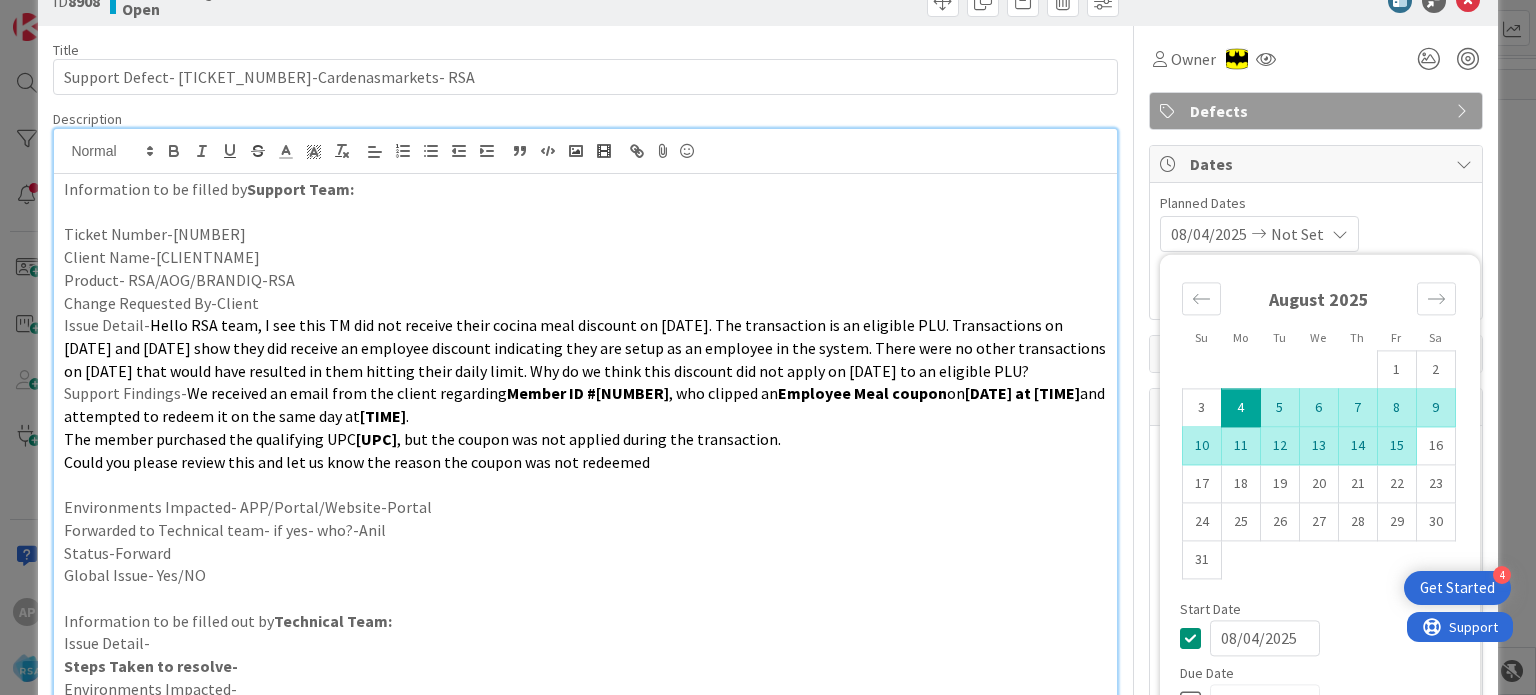 click on "15" at bounding box center (1396, 446) 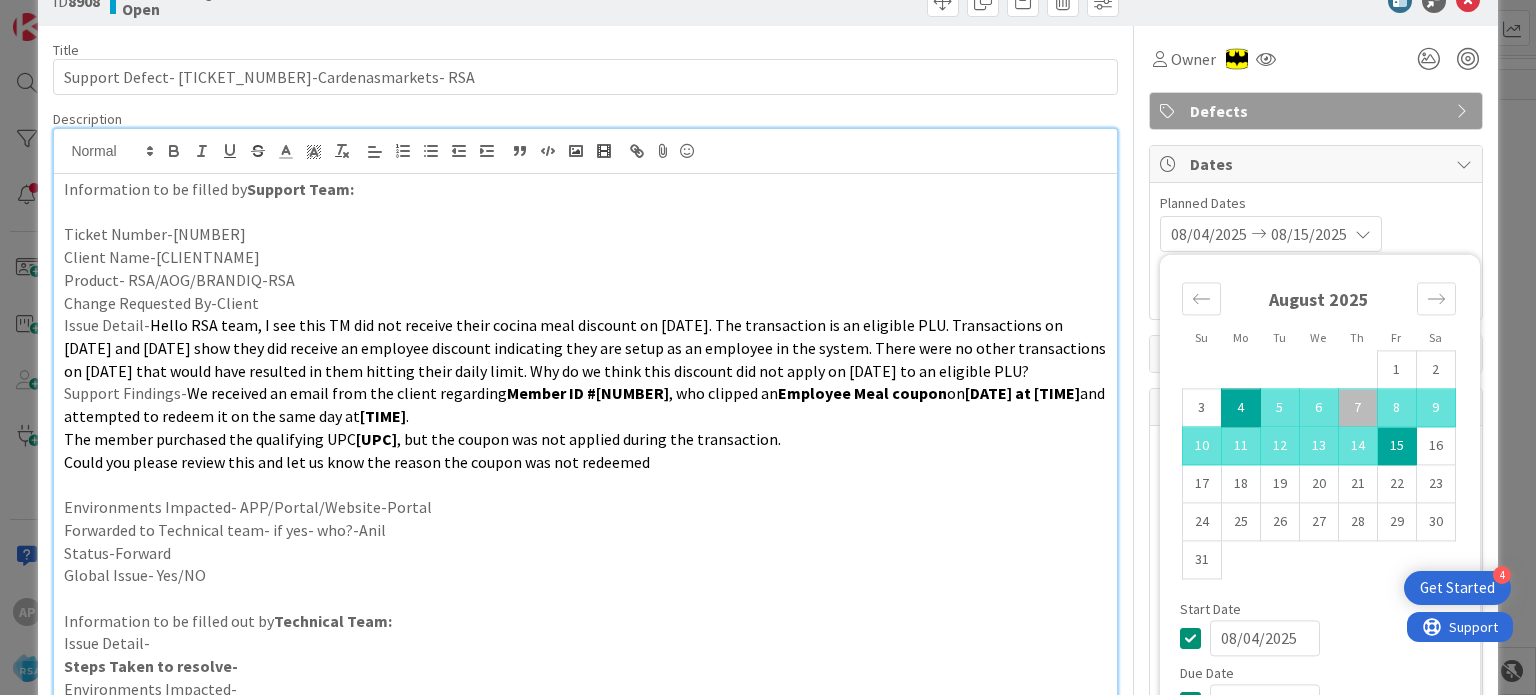 type on "08/15/2025" 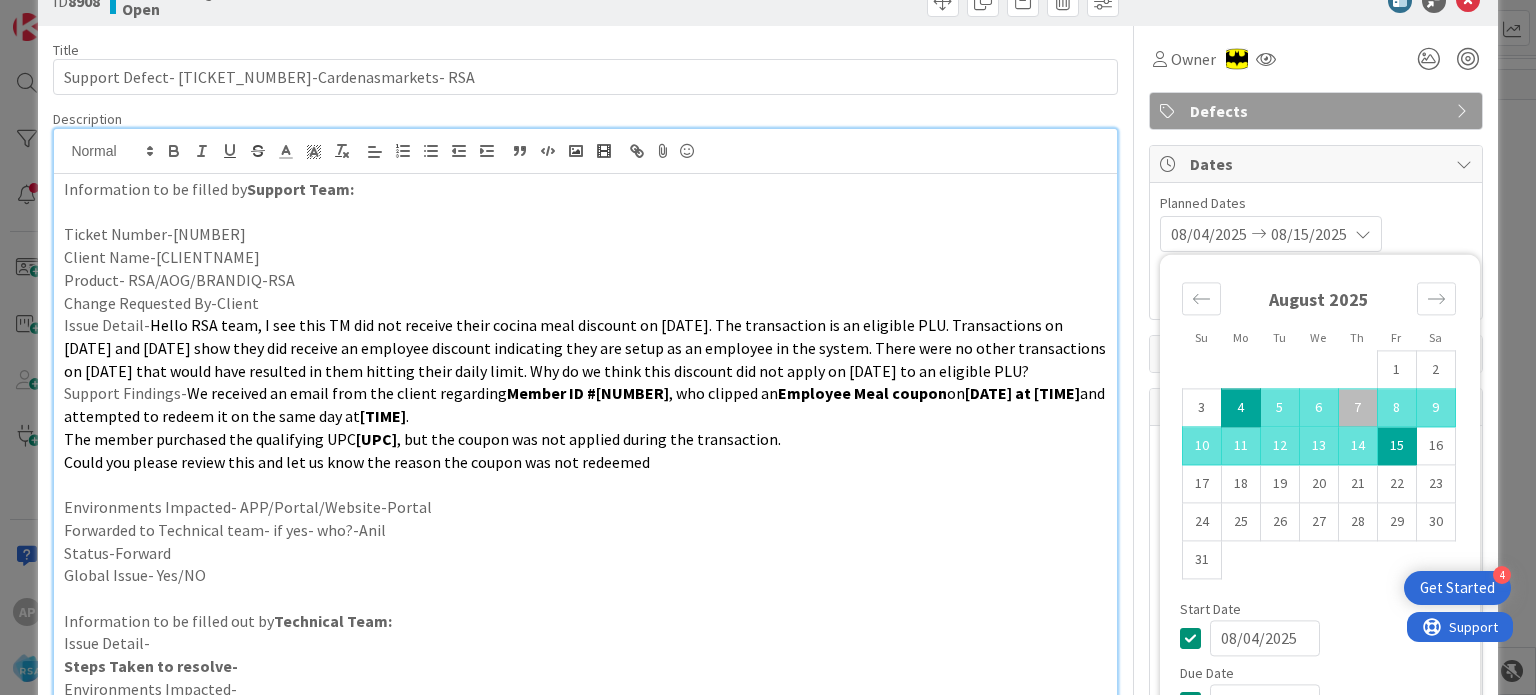 click on "Forwarded to Technical team- if yes- who?-Anil" at bounding box center (585, 530) 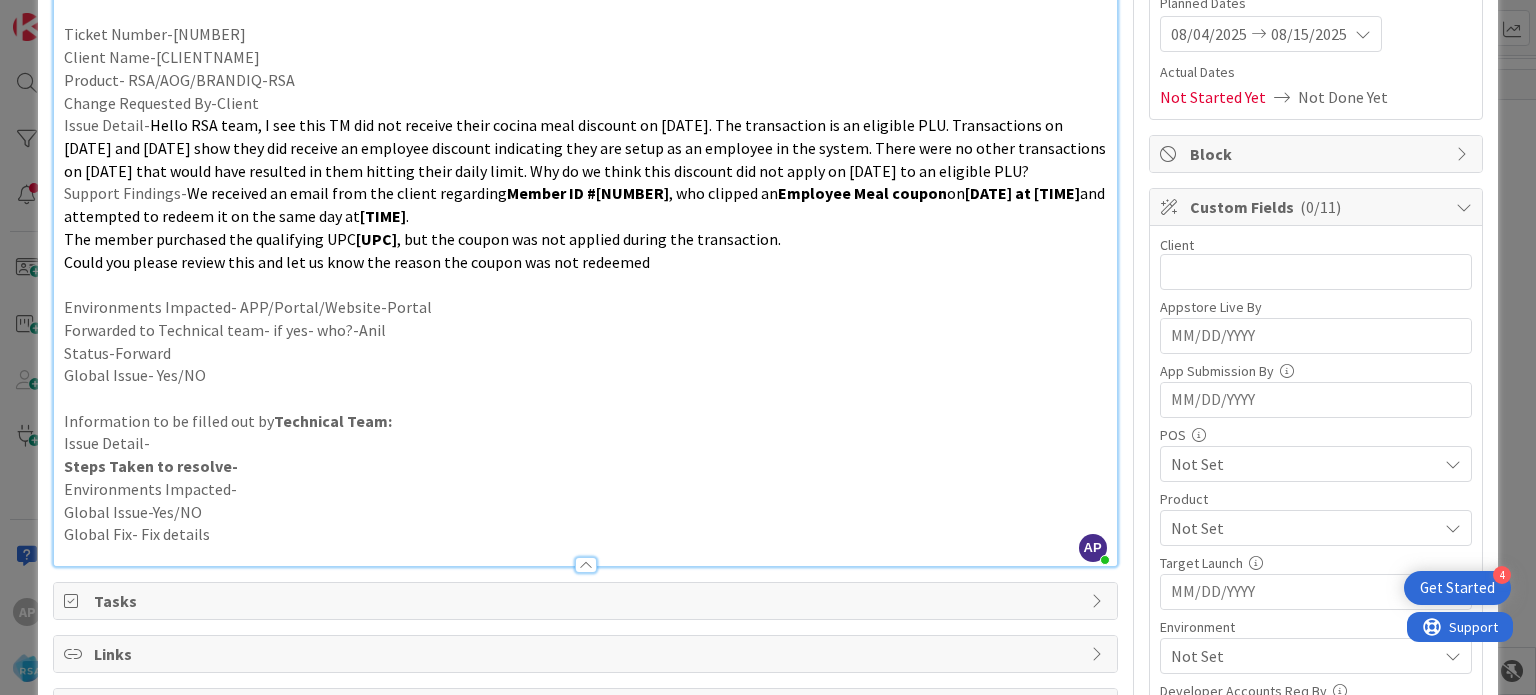 scroll, scrollTop: 0, scrollLeft: 0, axis: both 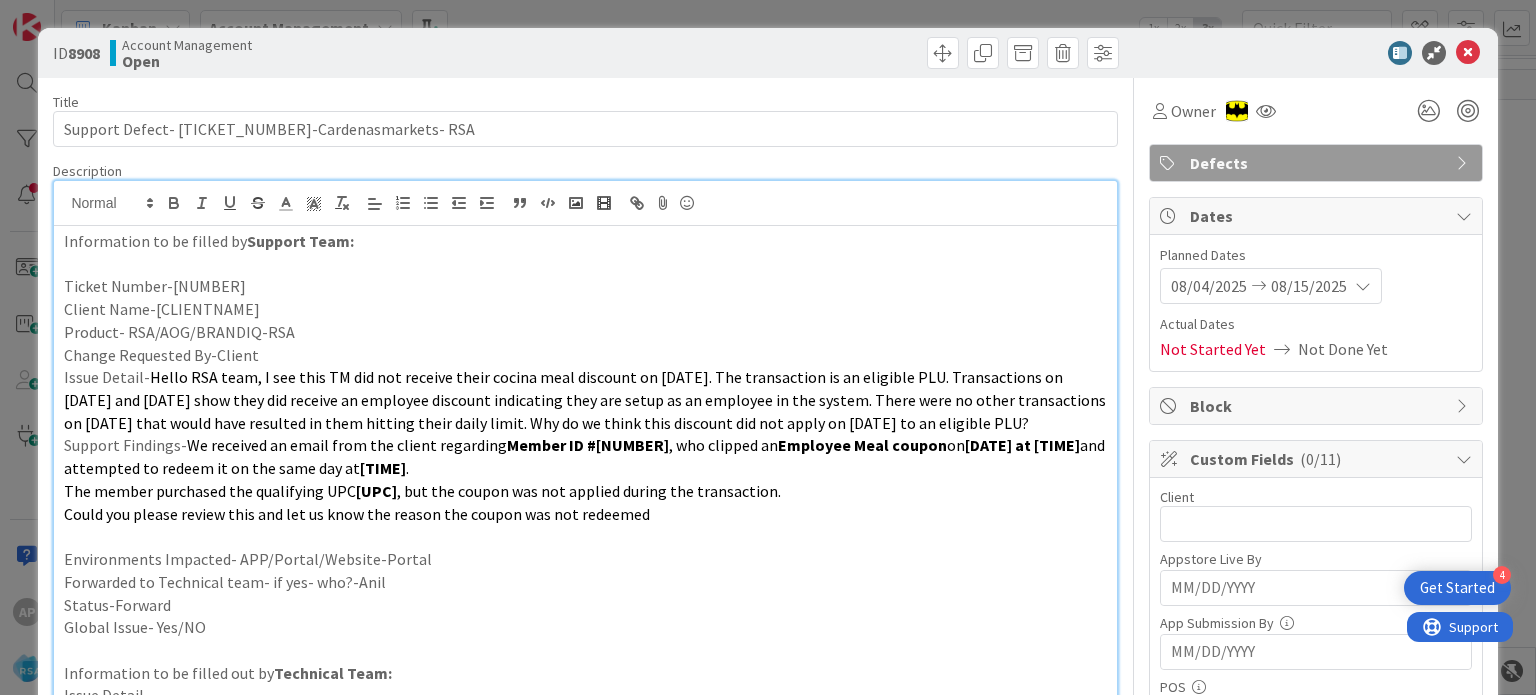 drag, startPoint x: 285, startPoint y: 311, endPoint x: 155, endPoint y: 307, distance: 130.06152 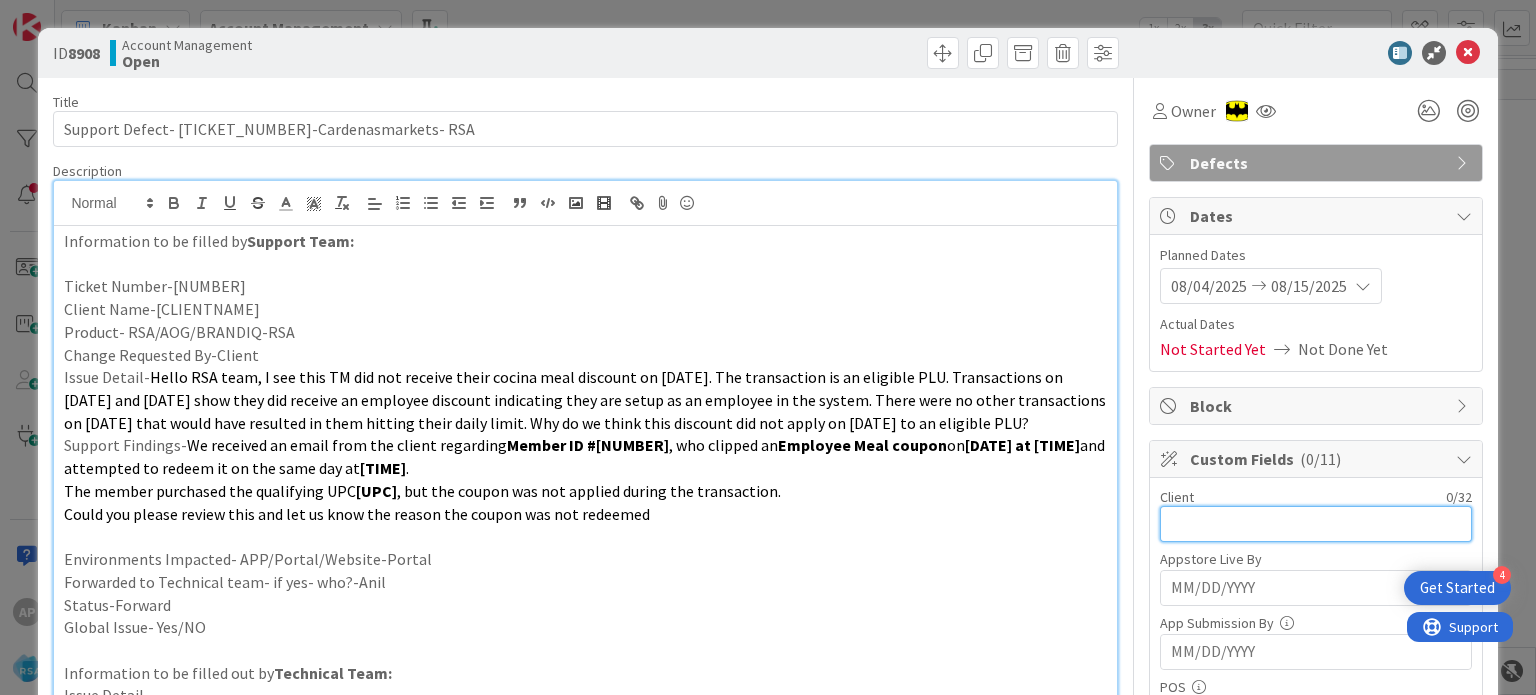 click at bounding box center (1316, 524) 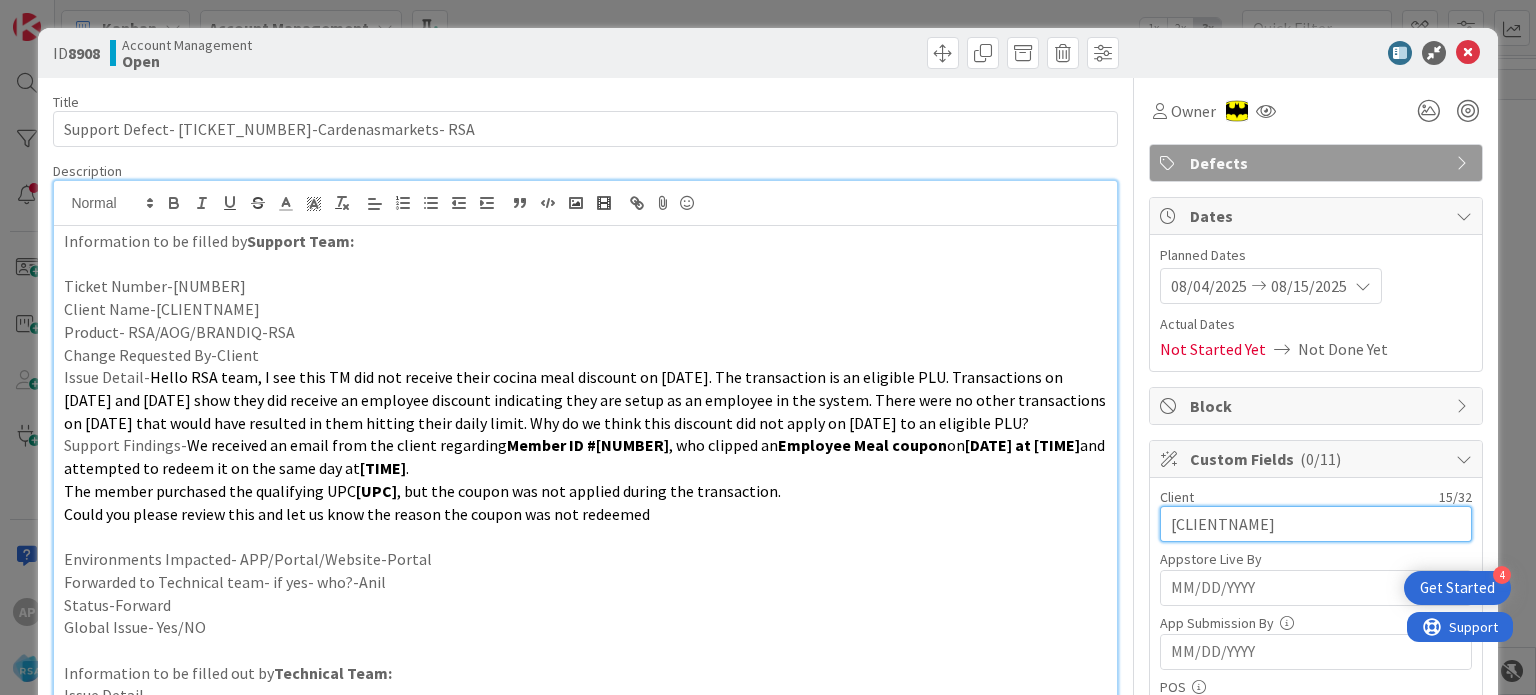 scroll, scrollTop: 176, scrollLeft: 0, axis: vertical 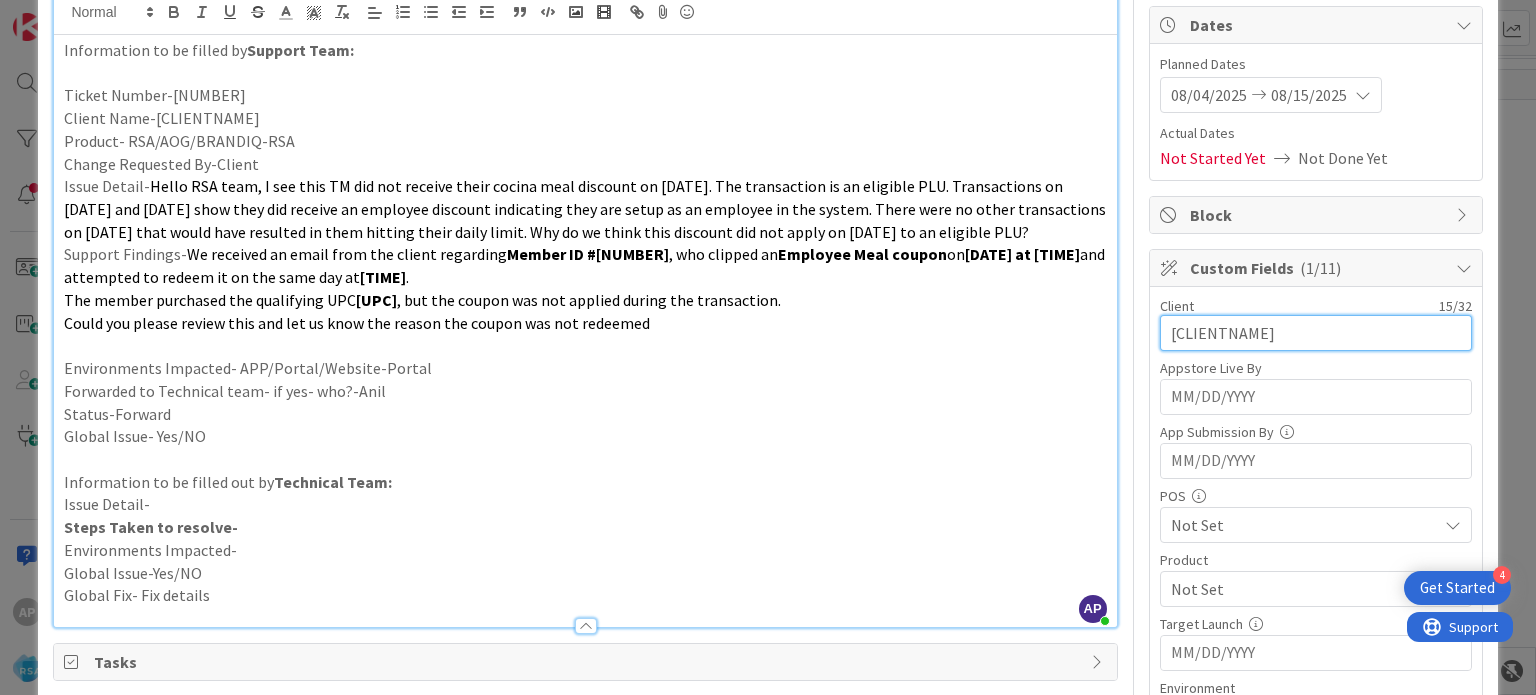 type on "[CLIENTNAME]" 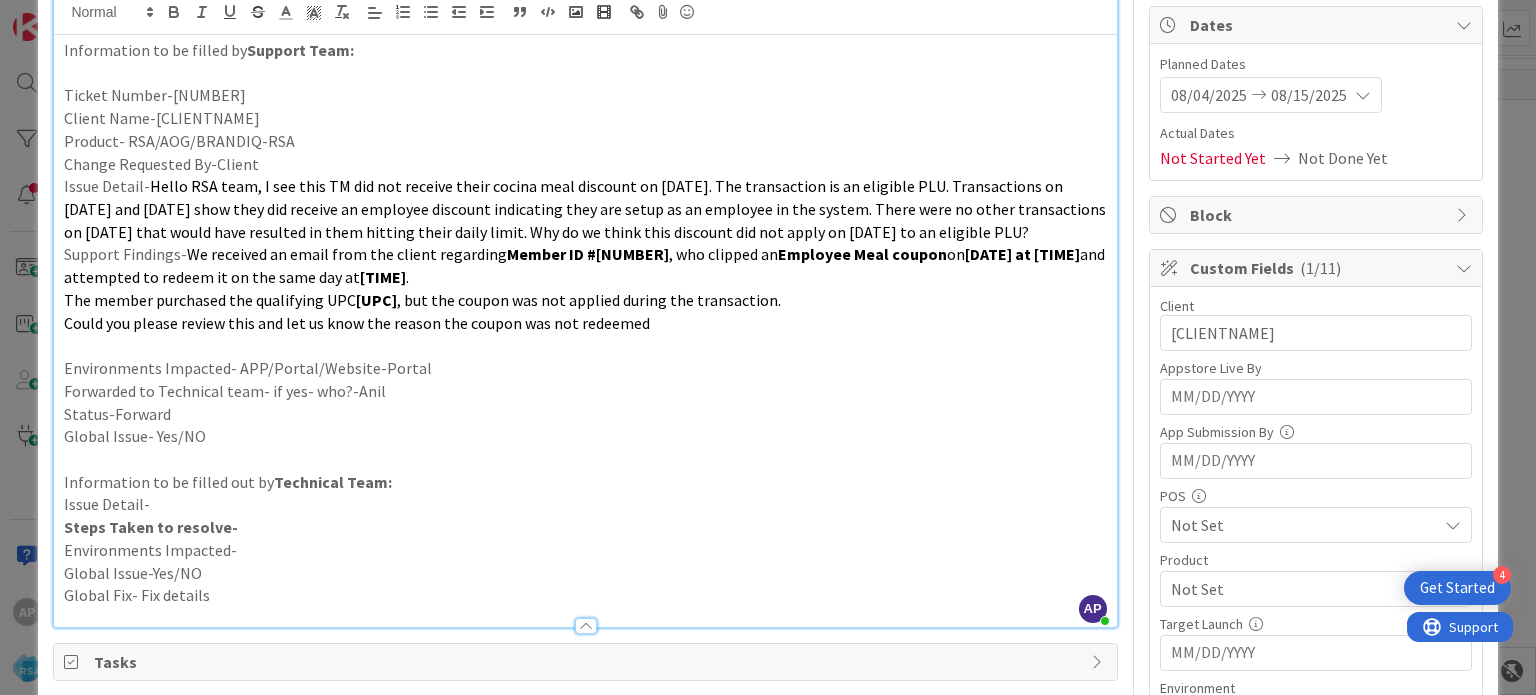 click on "Target Launch" at bounding box center (1316, 624) 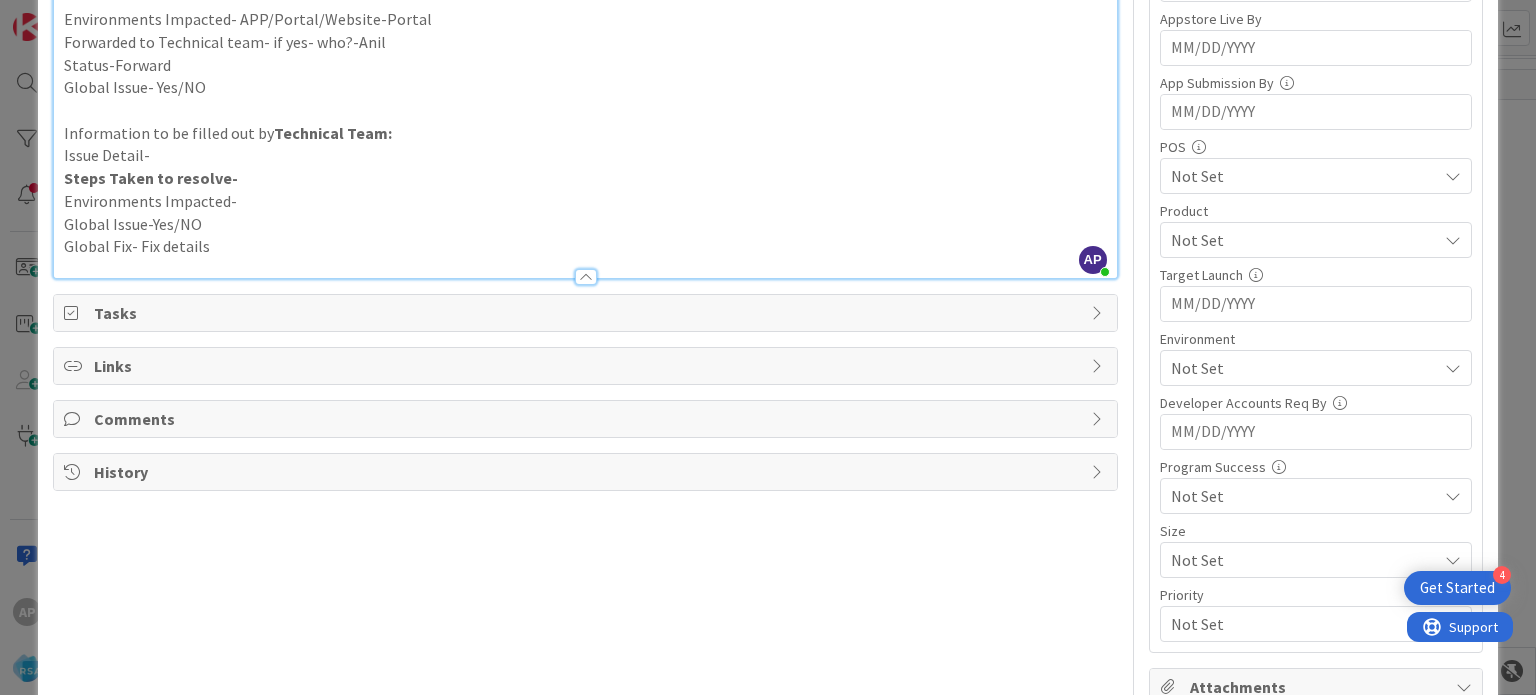 scroll, scrollTop: 540, scrollLeft: 0, axis: vertical 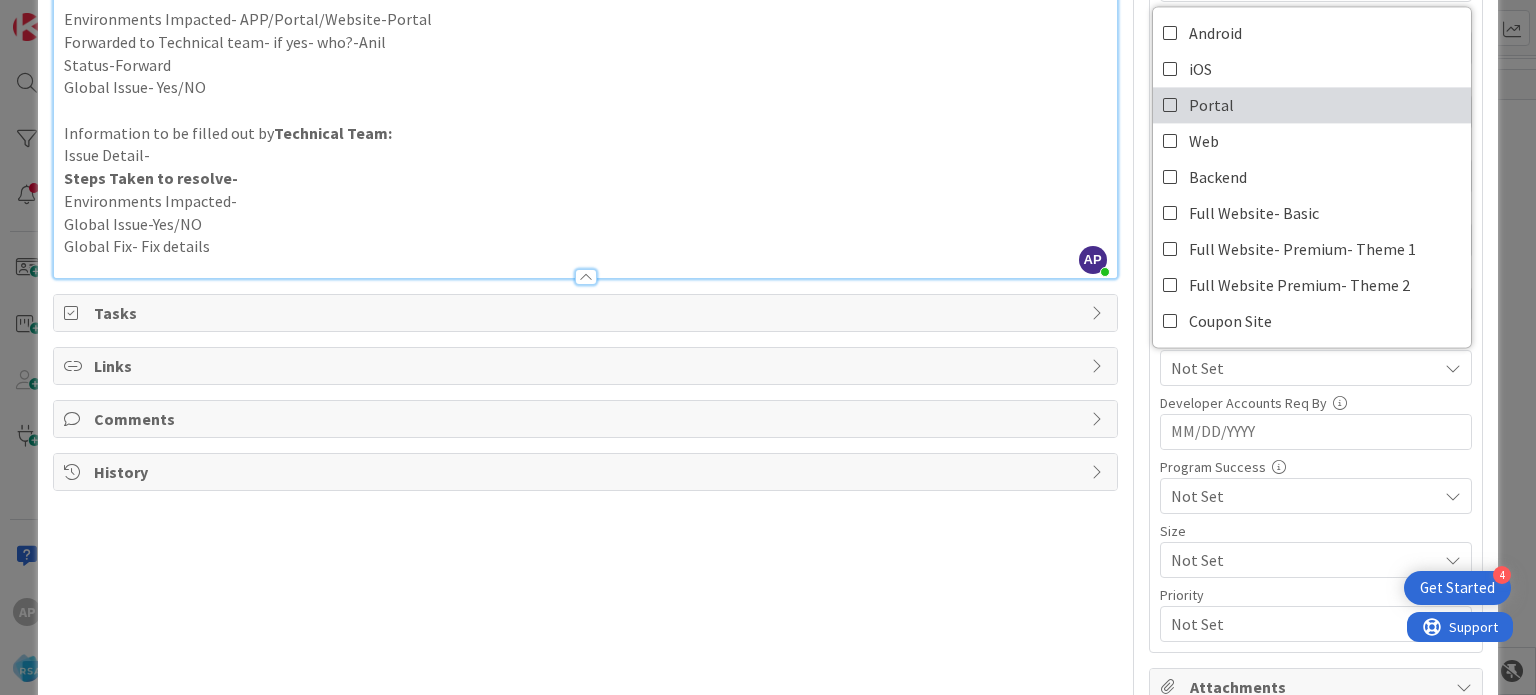 click on "Portal" at bounding box center [1312, 105] 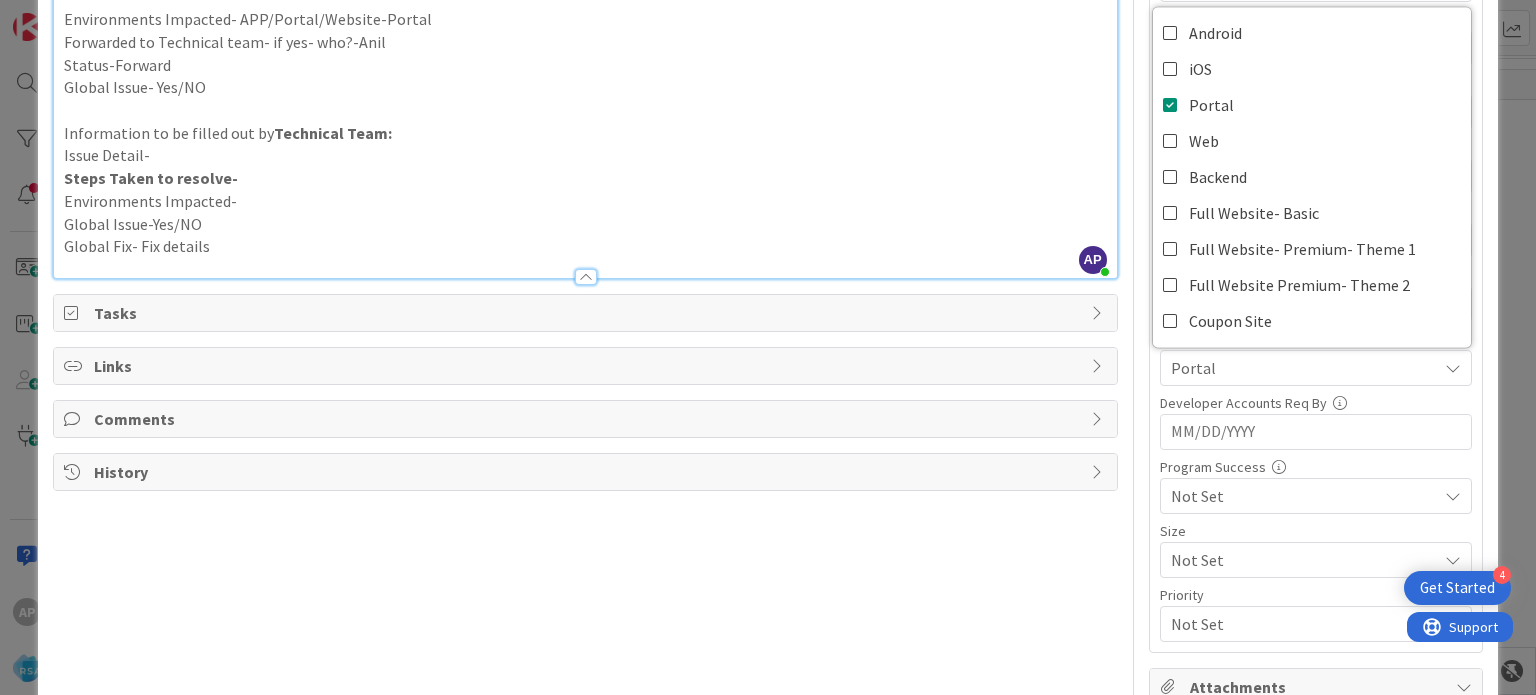 click on "Information to be filled out by  Technical Team:" at bounding box center (585, 133) 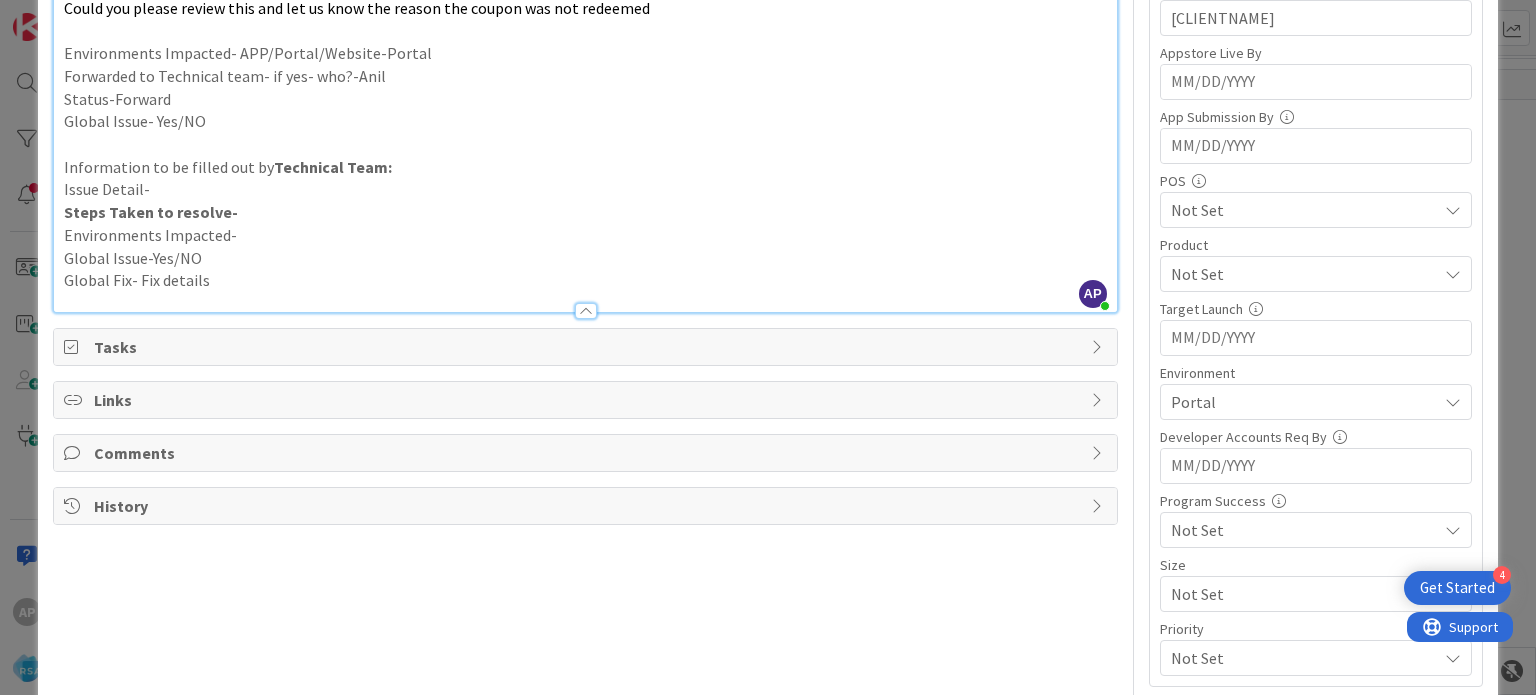 scroll, scrollTop: 504, scrollLeft: 0, axis: vertical 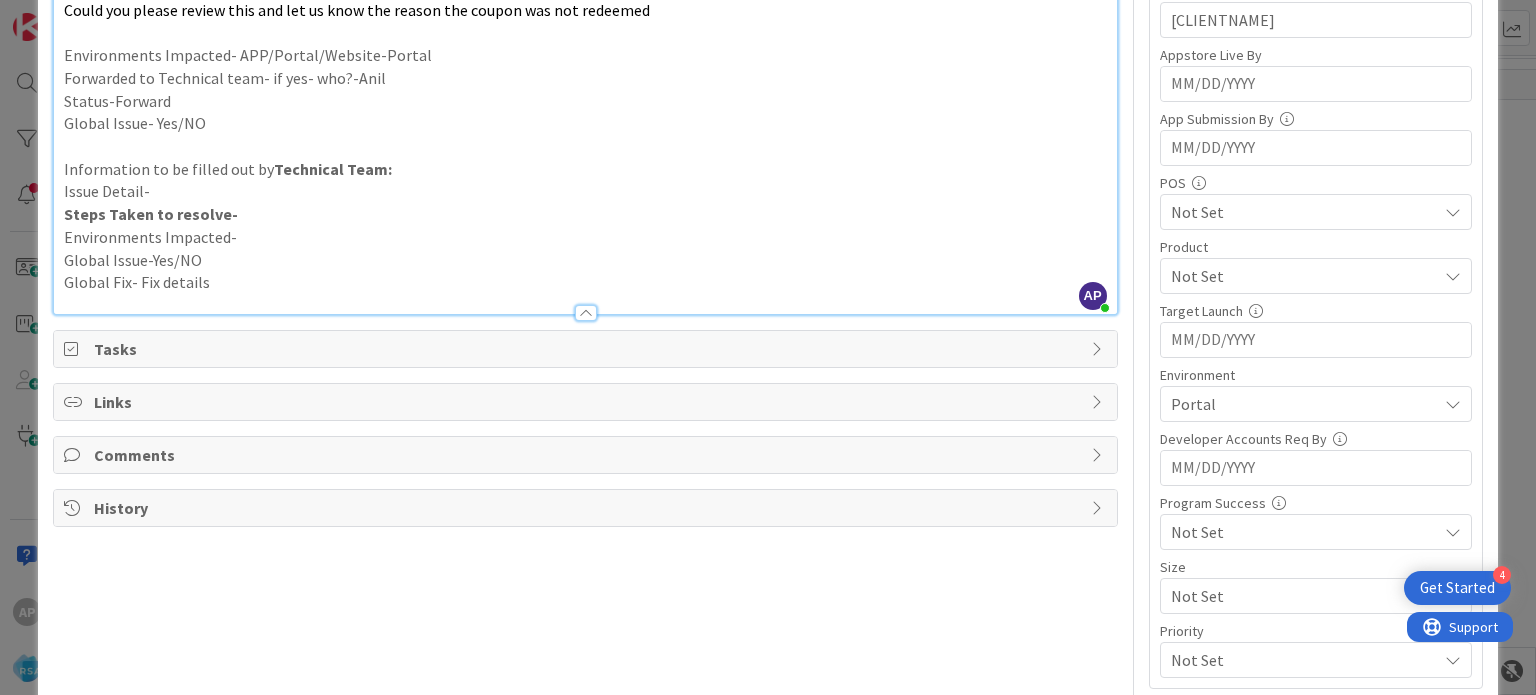 click on "Not Set" at bounding box center [1304, 276] 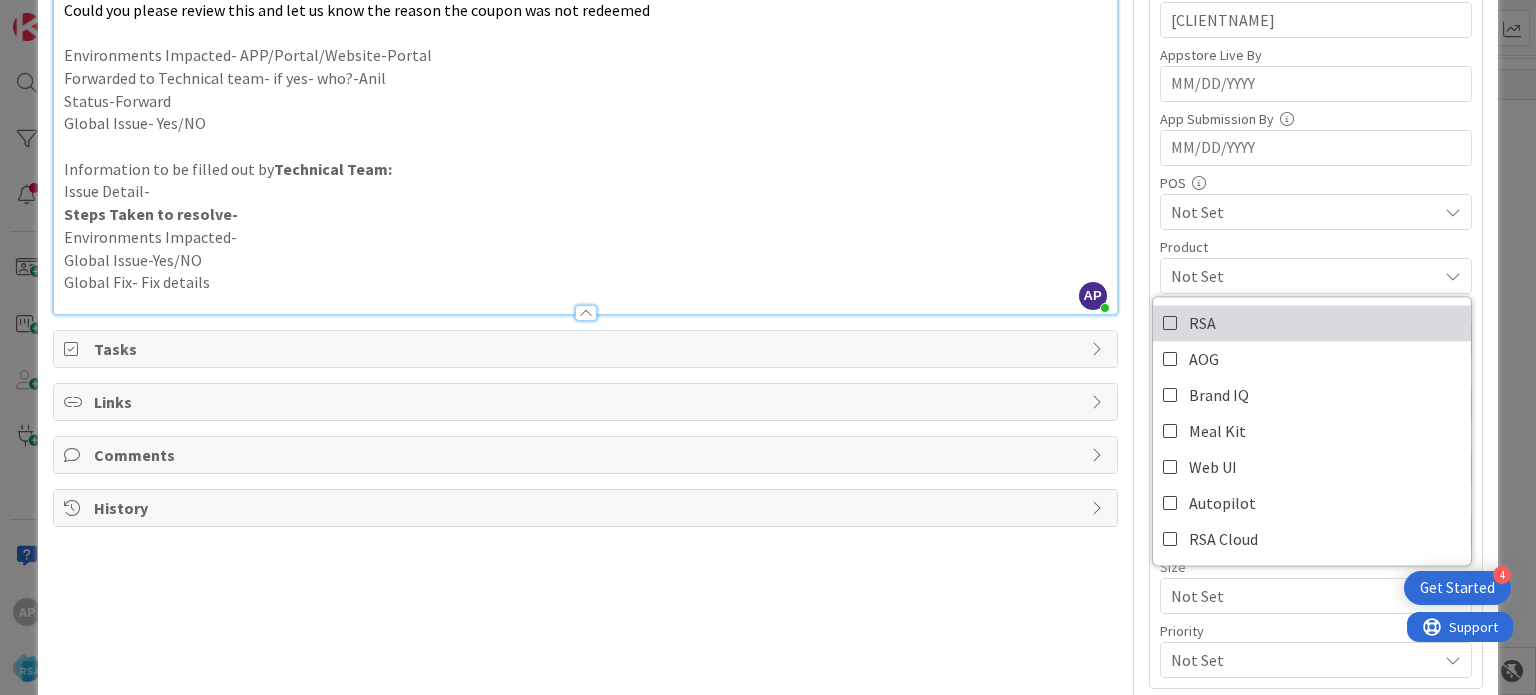 click on "RSA" at bounding box center [1202, 323] 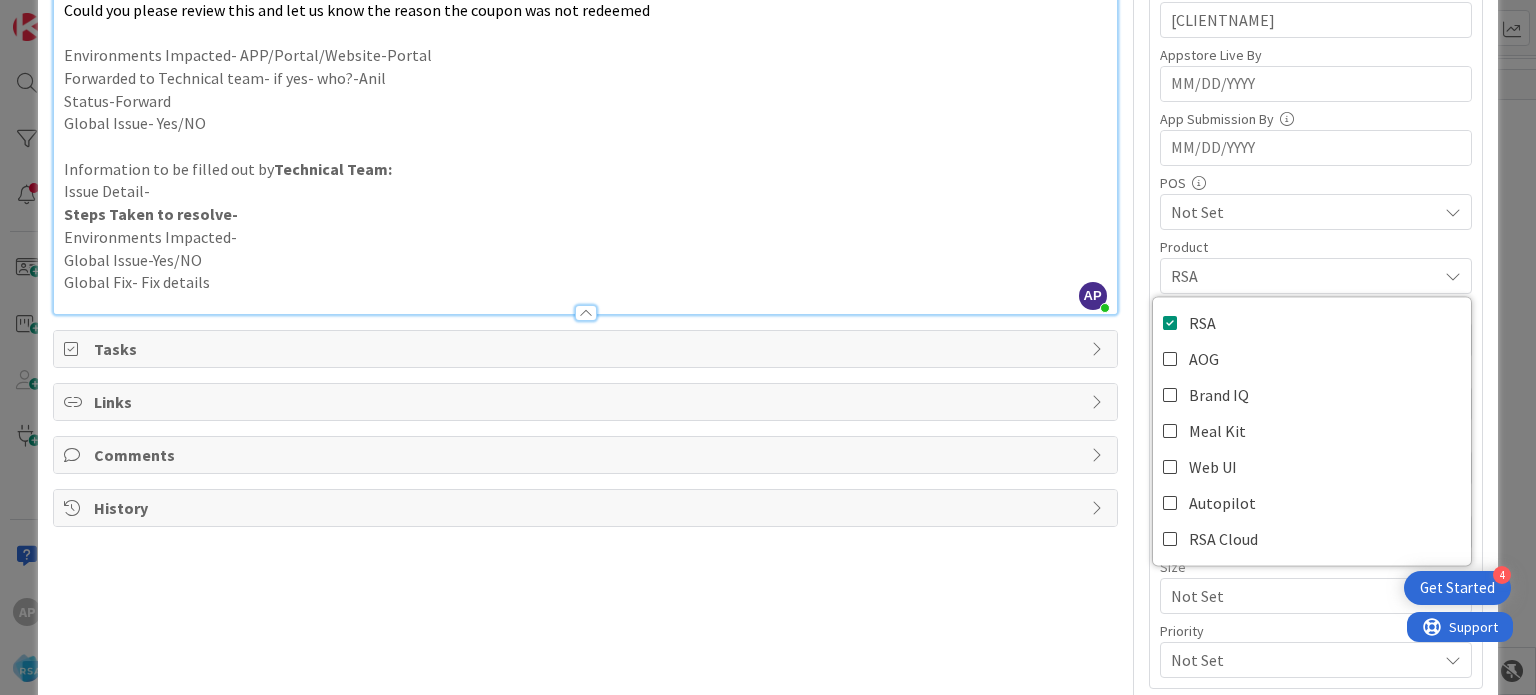 click on "Title 43 / 128 Support Defect- 296973-Cardenasmarkets- RSA Description AP Akhil p m just joined Information to be filled by Support Team: Ticket Number-296973 Client Name-Cardenasmarkets Product- RSA/AOG/BRANDIQ-RSA Change Requested By-Client Issue Detail- Hello RSA team, I see this TM did not receive their cocina meal discount on 8/4. The transaction is an eligible PLU. Transactions on 8/5 and 7/28 show they did receive an employee discount indicating they are setup as an employee in the system. There were no other transactions on 8/4 that would have resulted in them hitting their daily limit. Why do we think this discount did not apply on 8/4 to an eligible PLU? Support Findings- We received an email from the client regarding Member ID #41092231094 , who clipped an Employee Meal coupon on 08/04/2025 at 12:00 PM and attempted to redeem it on the same day at 12:25 PM . The member purchased the qualifying UPC 98601 , but the coupon was not applied during the transaction. Status-Forward Owner Tasks" at bounding box center [585, 245] 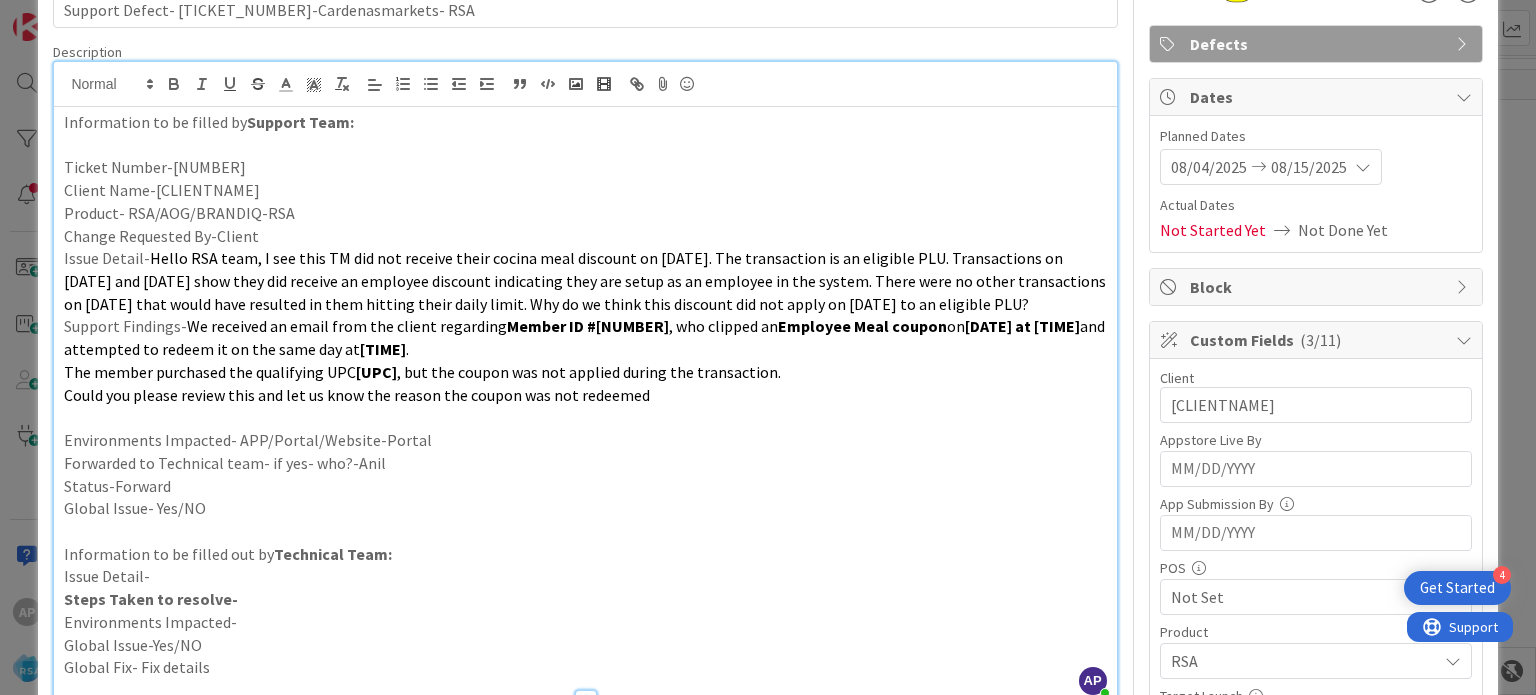 scroll, scrollTop: 0, scrollLeft: 0, axis: both 